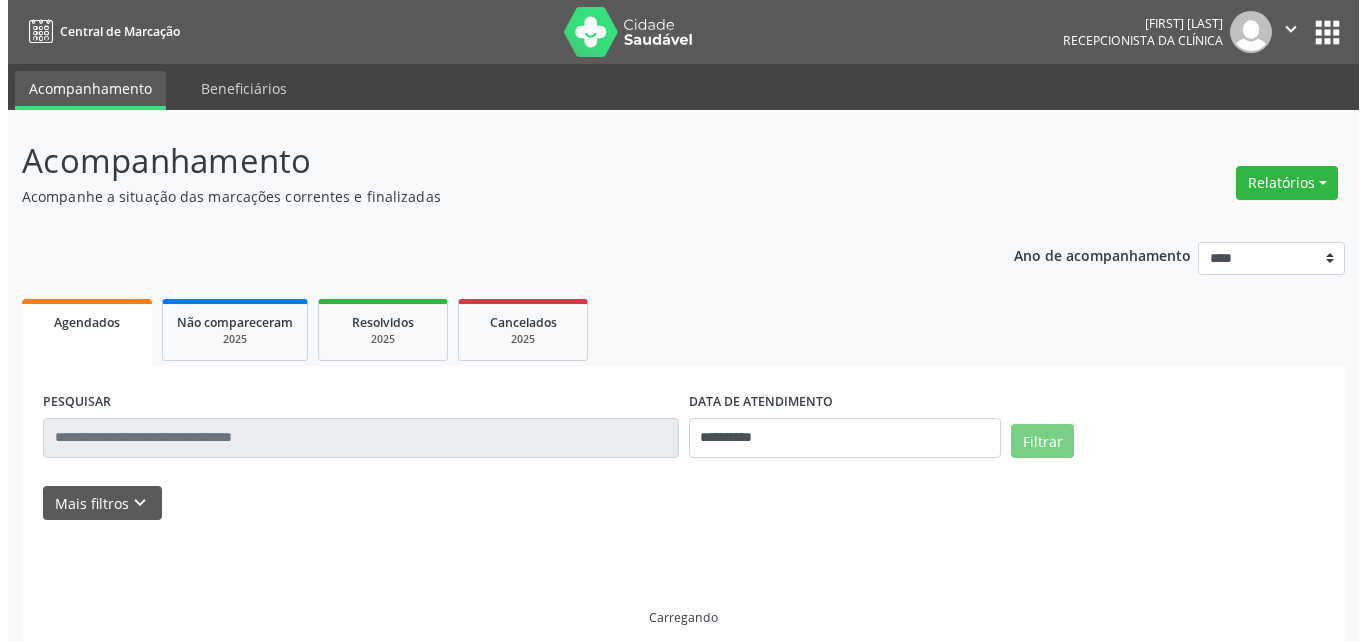 scroll, scrollTop: 0, scrollLeft: 0, axis: both 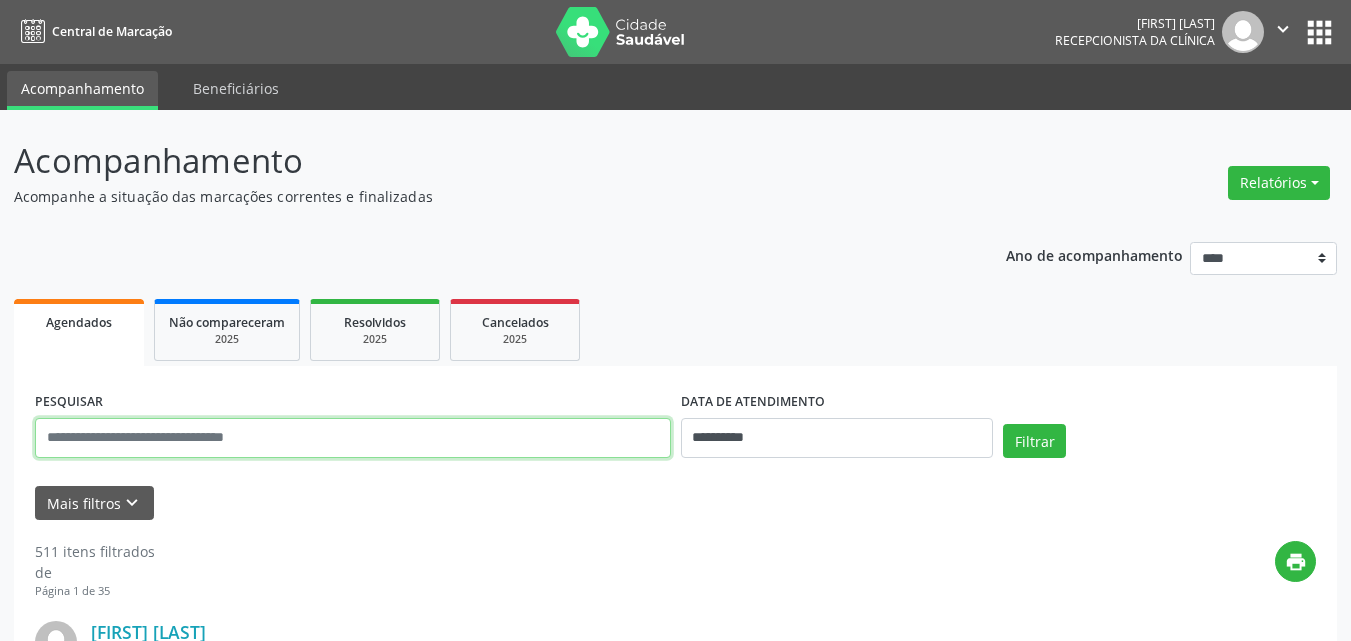 drag, startPoint x: 345, startPoint y: 430, endPoint x: 278, endPoint y: 442, distance: 68.06615 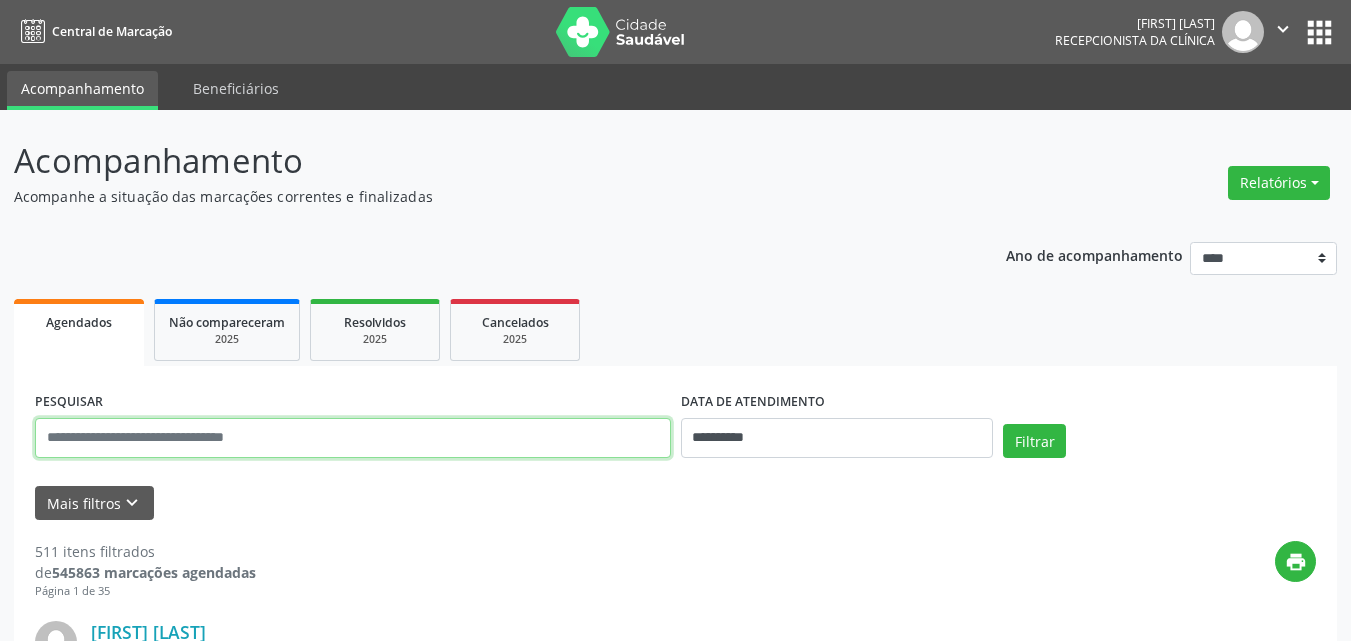 paste on "**********" 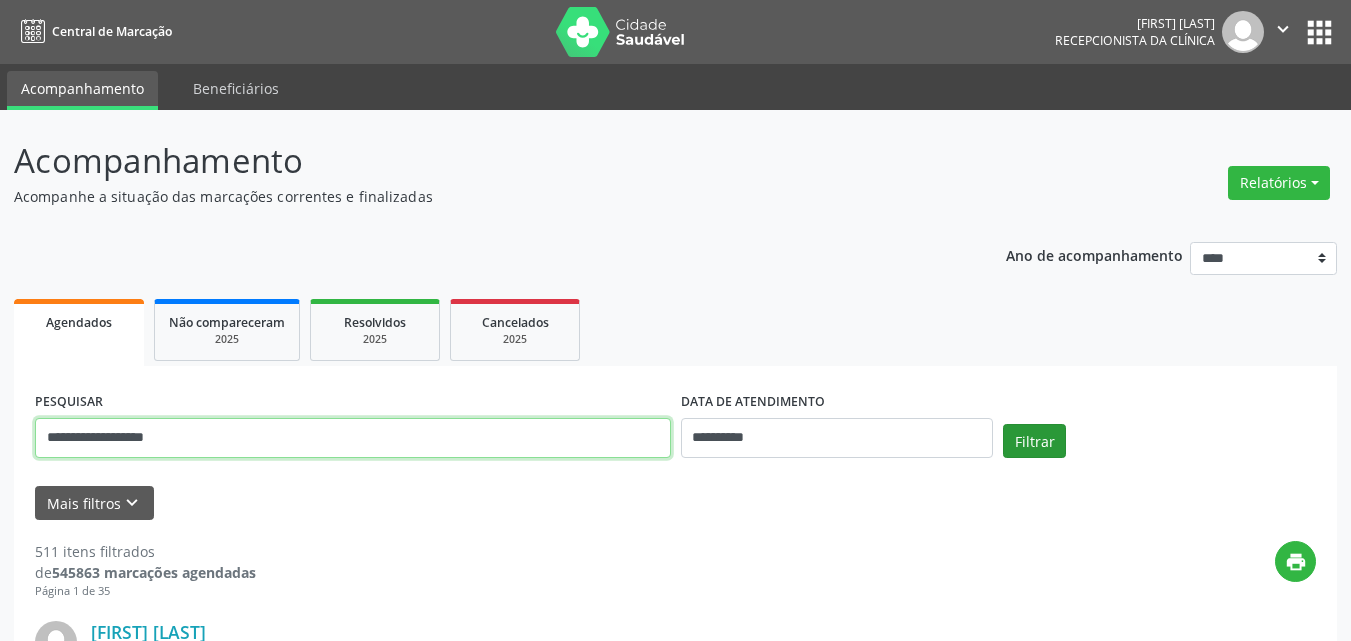 type on "**********" 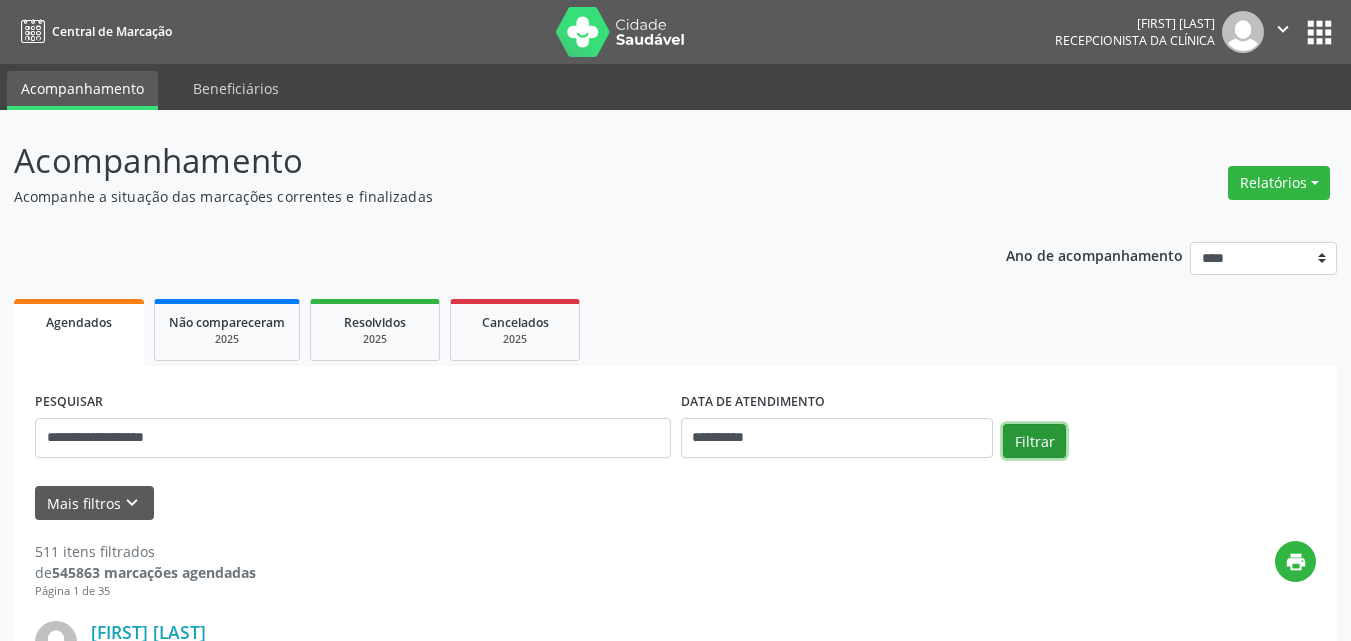 click on "Filtrar" at bounding box center [1034, 441] 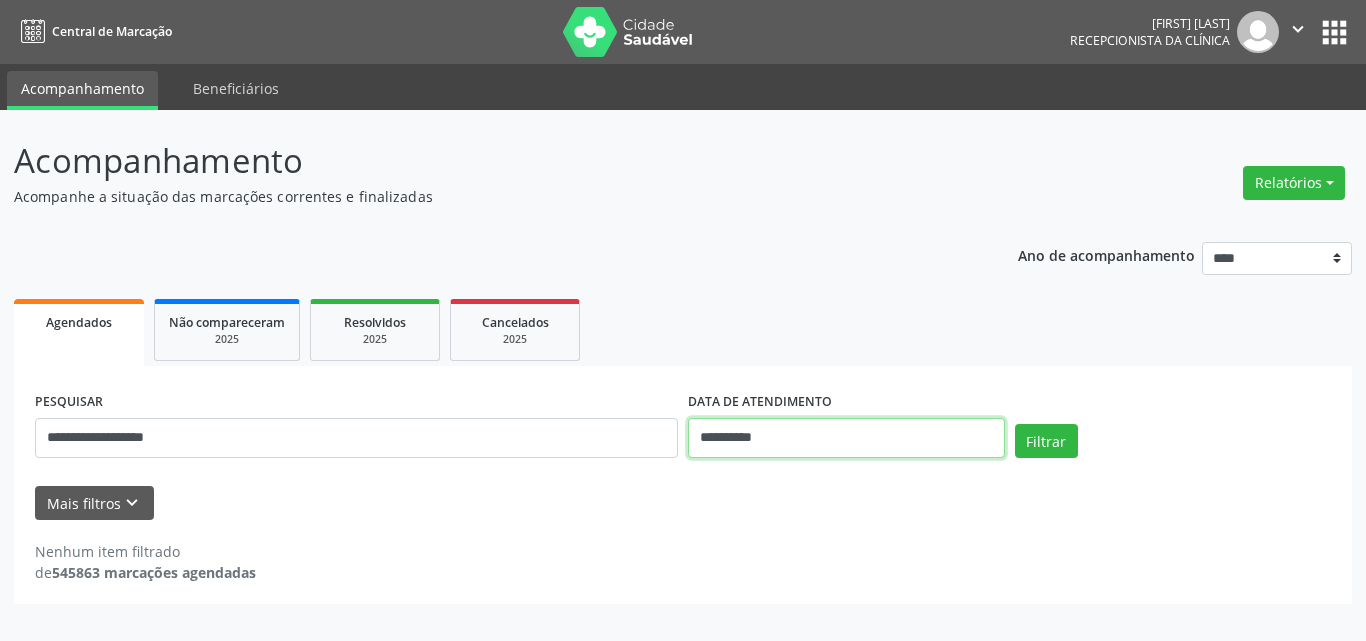 click on "**********" at bounding box center (846, 438) 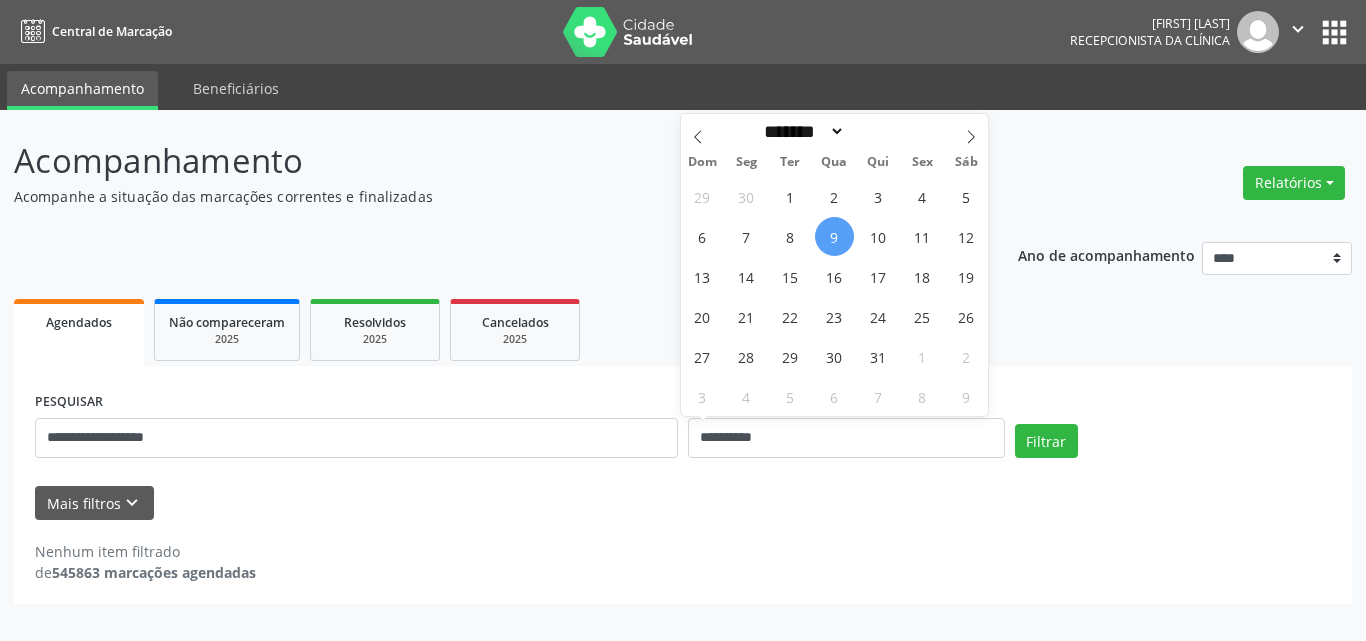 click on "9" at bounding box center [834, 236] 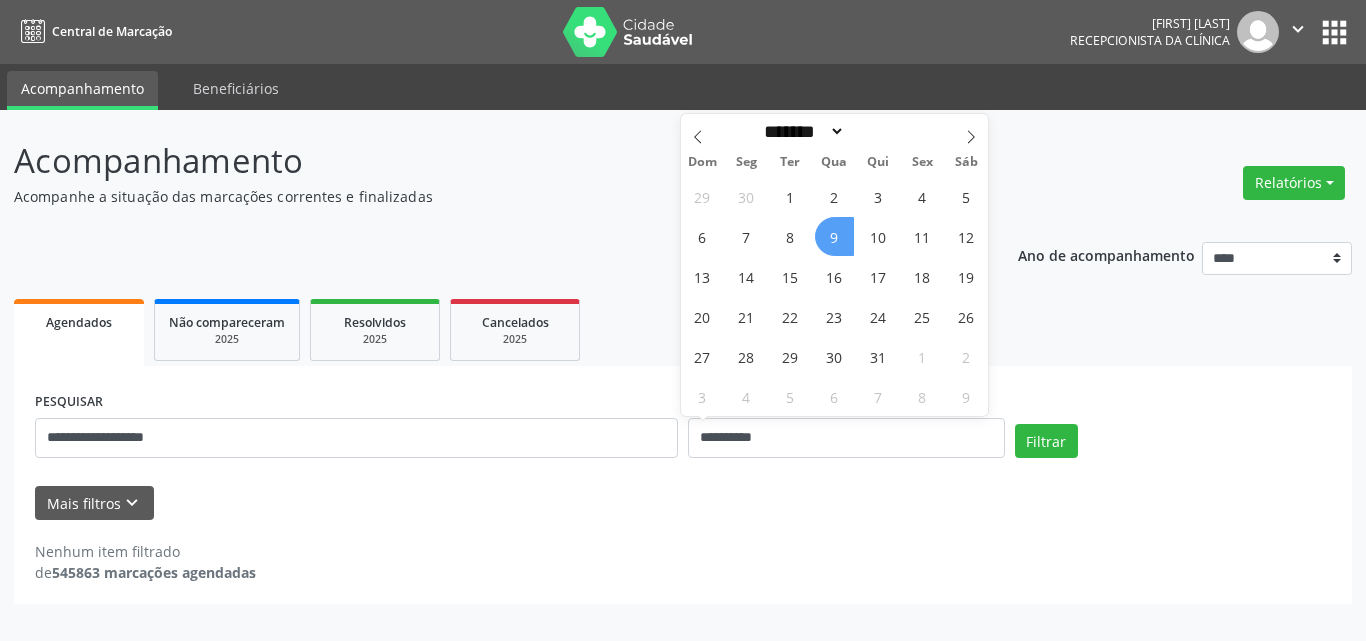 click on "9" at bounding box center [834, 236] 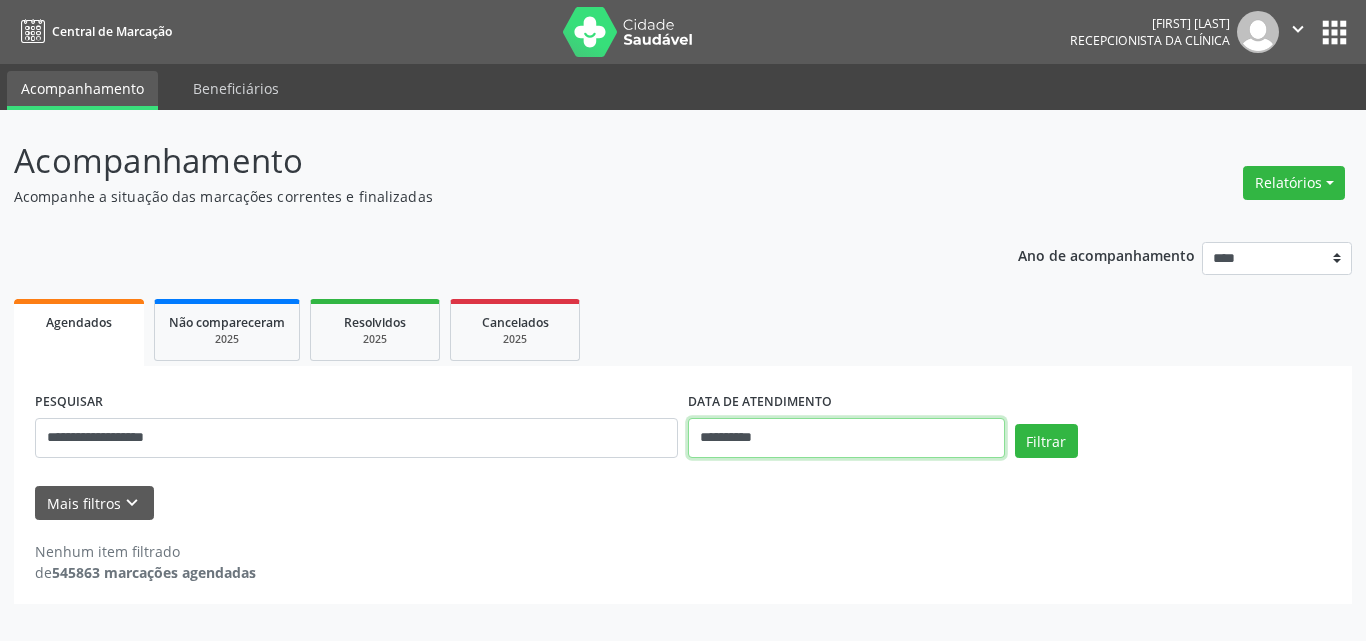 click on "**********" at bounding box center [846, 438] 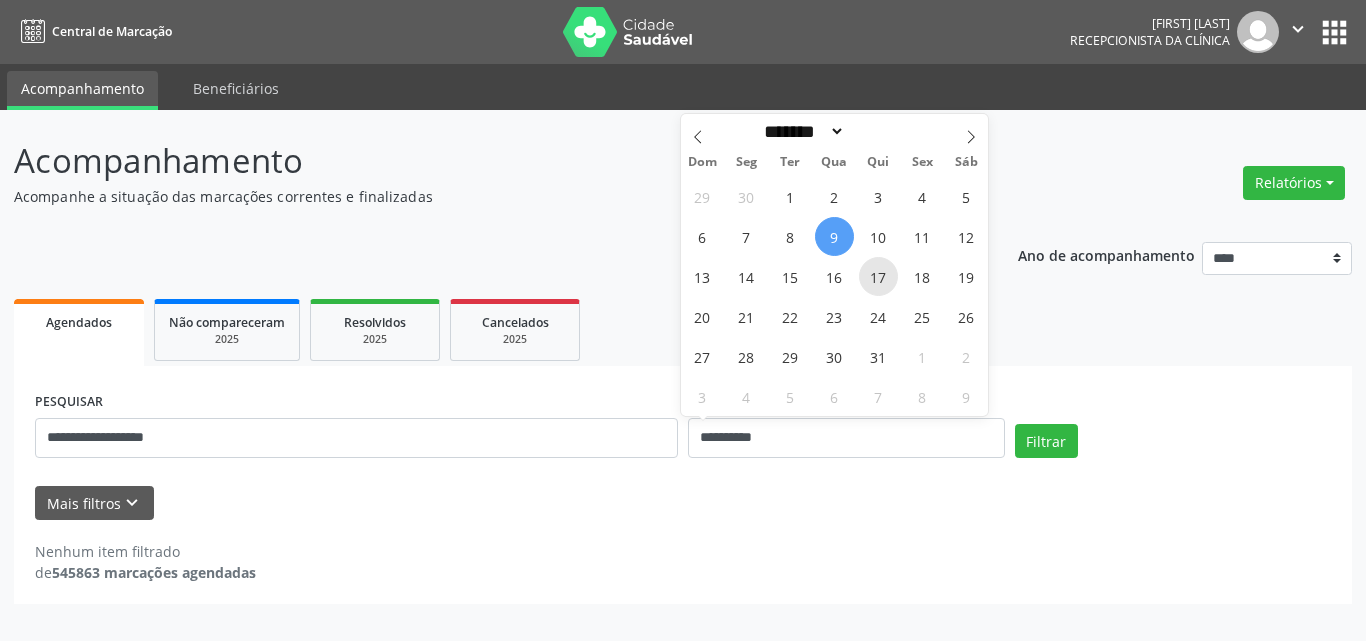 click on "17" at bounding box center [878, 276] 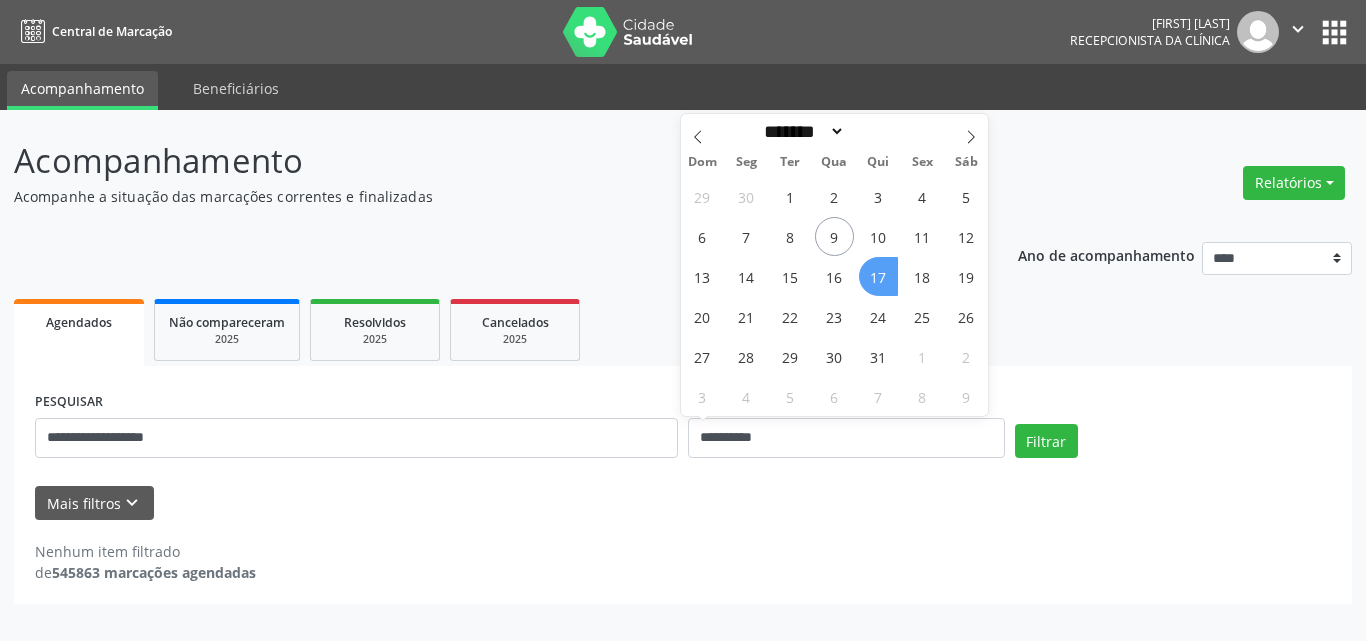 click on "17" at bounding box center [878, 276] 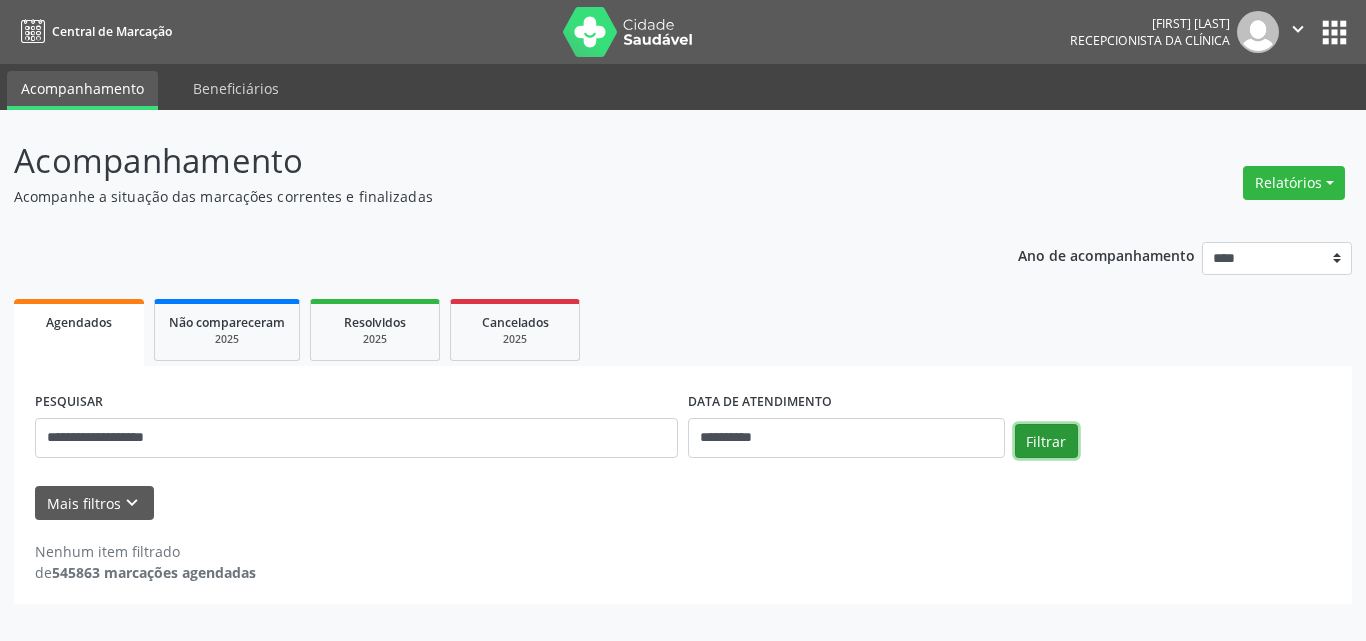 click on "Filtrar" at bounding box center [1046, 441] 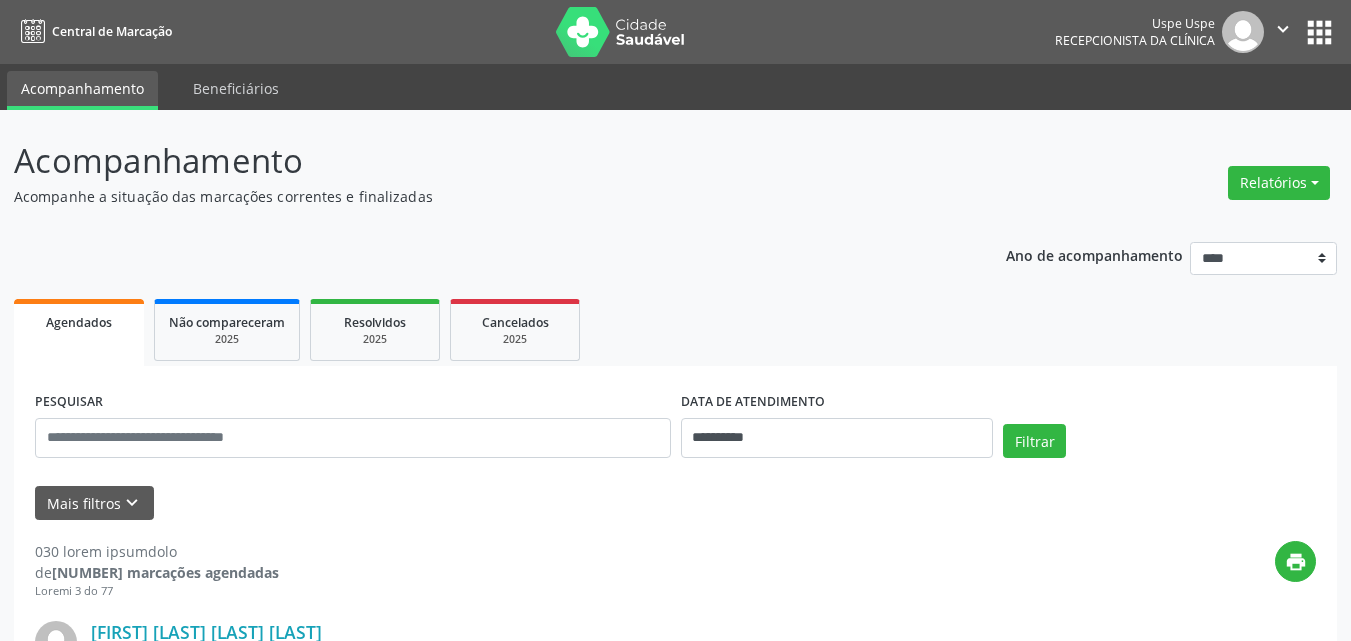 scroll, scrollTop: 0, scrollLeft: 0, axis: both 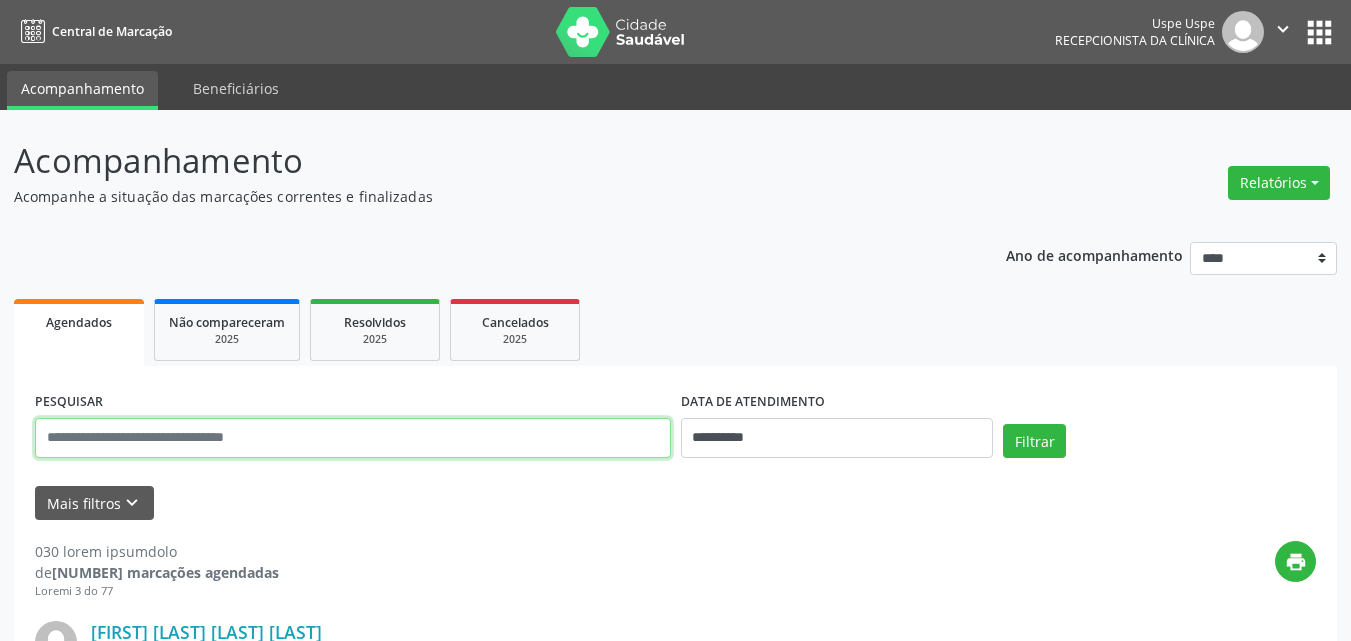 paste on "**********" 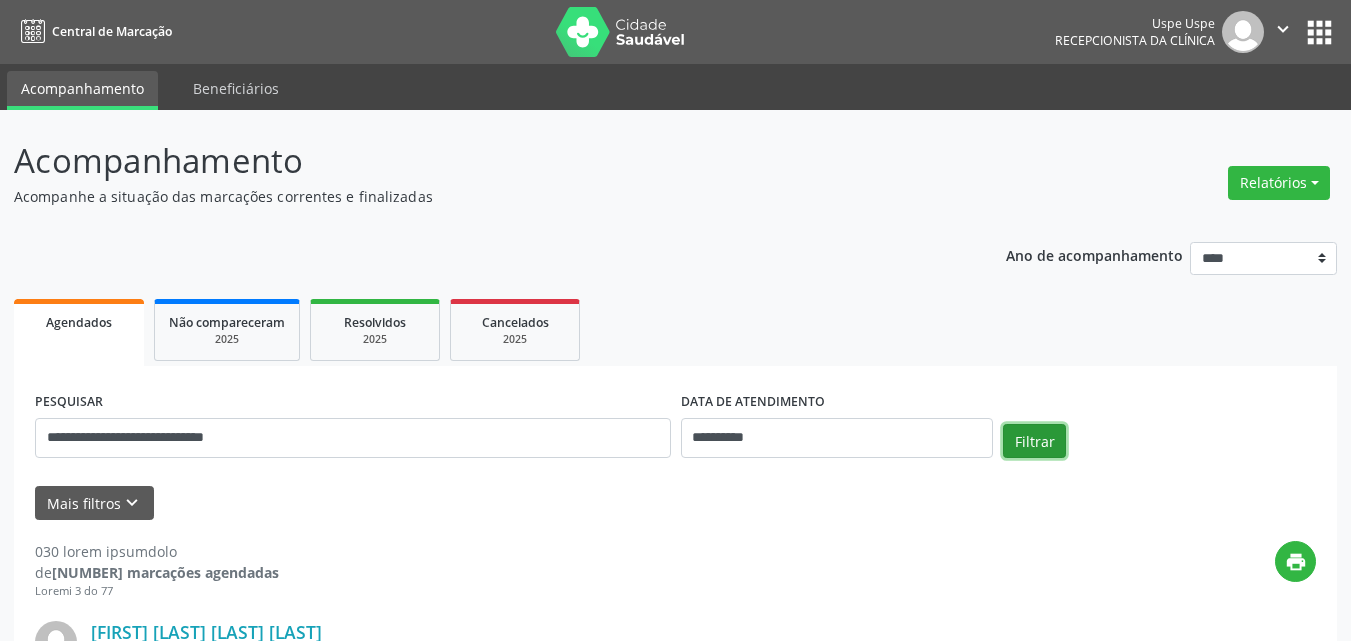 click on "Filtrar" at bounding box center [1034, 441] 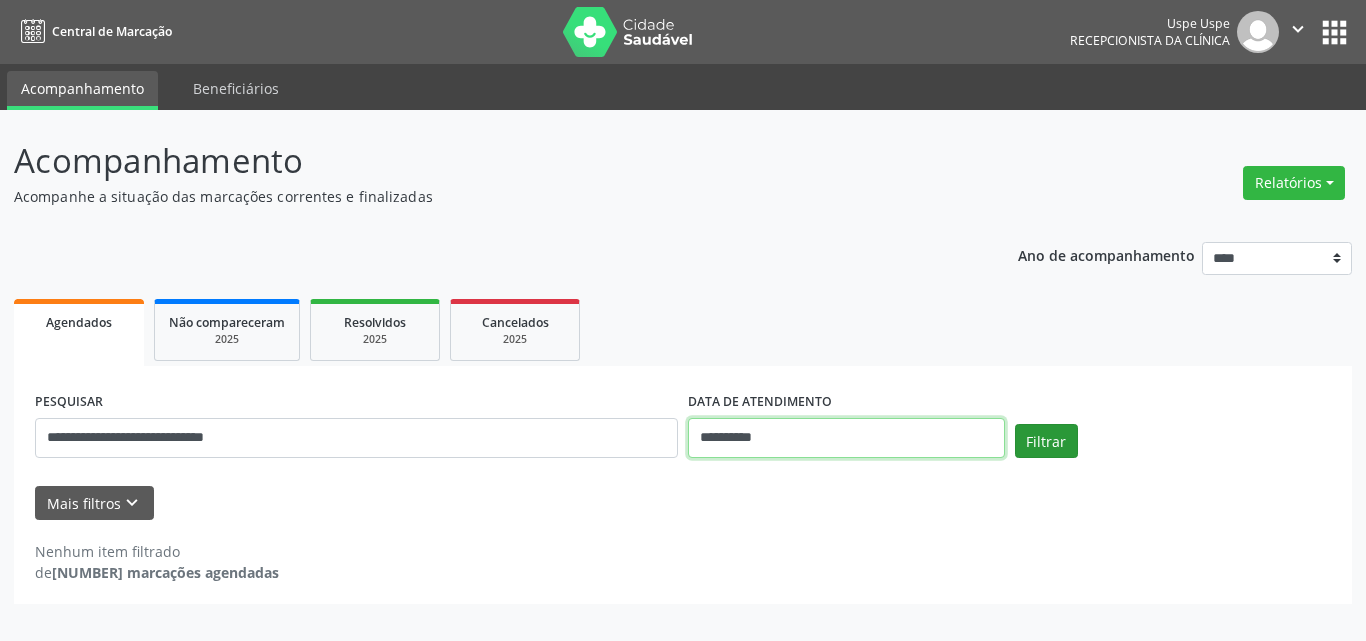 drag, startPoint x: 910, startPoint y: 436, endPoint x: 1041, endPoint y: 442, distance: 131.13733 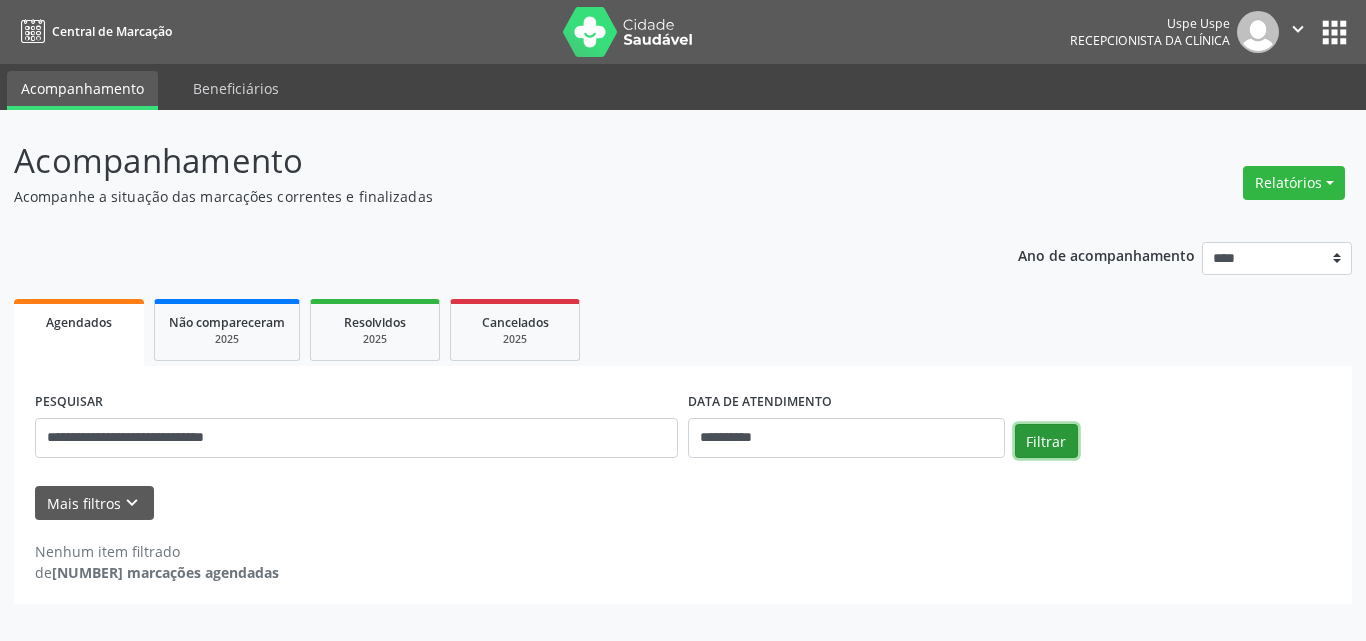 click on "Filtrar" at bounding box center (1046, 441) 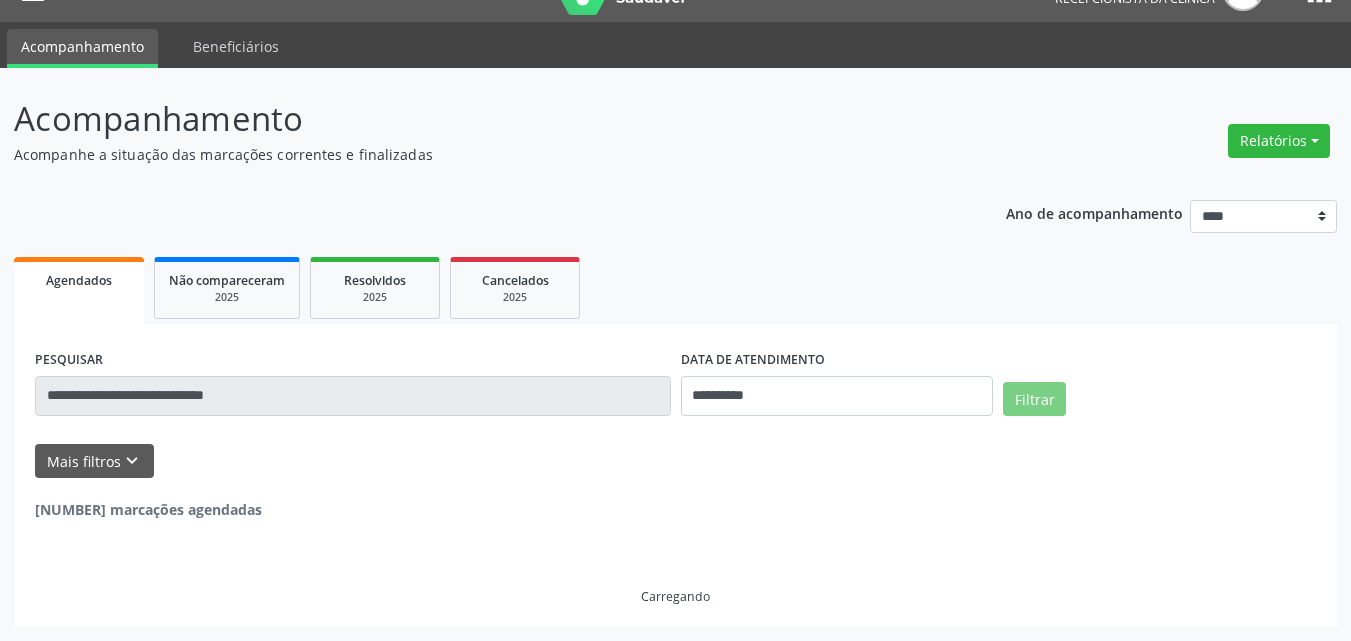 scroll, scrollTop: 0, scrollLeft: 0, axis: both 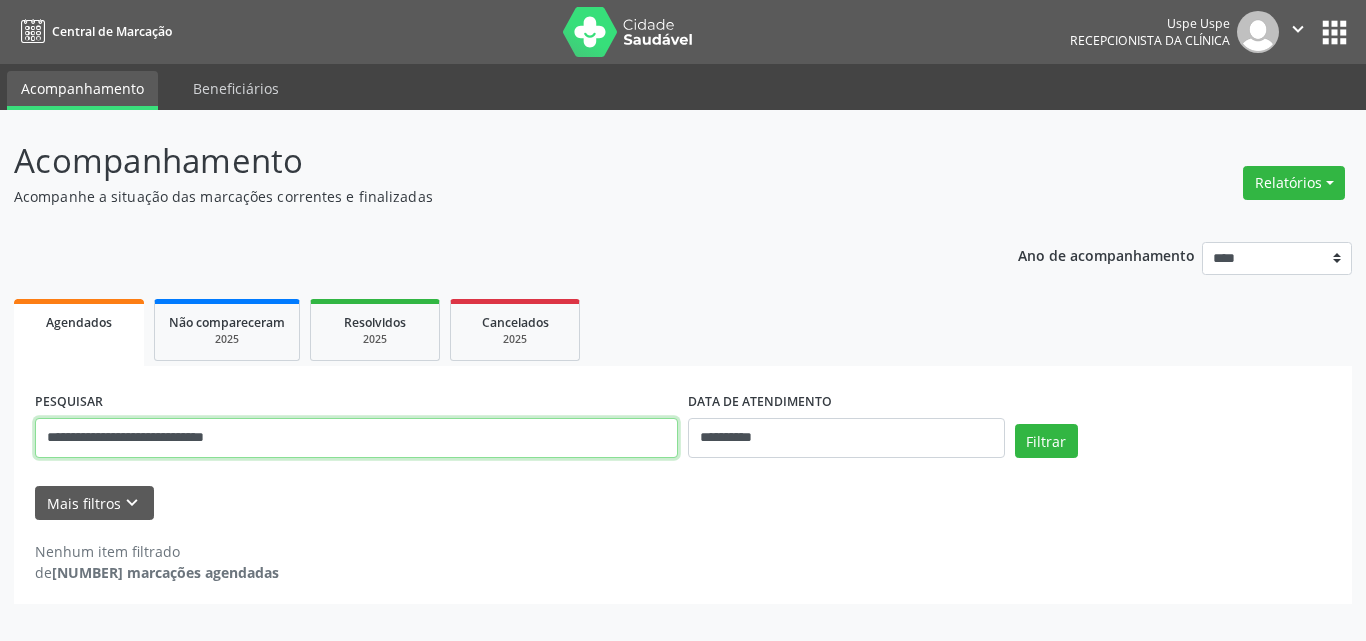 click on "**********" at bounding box center [356, 438] 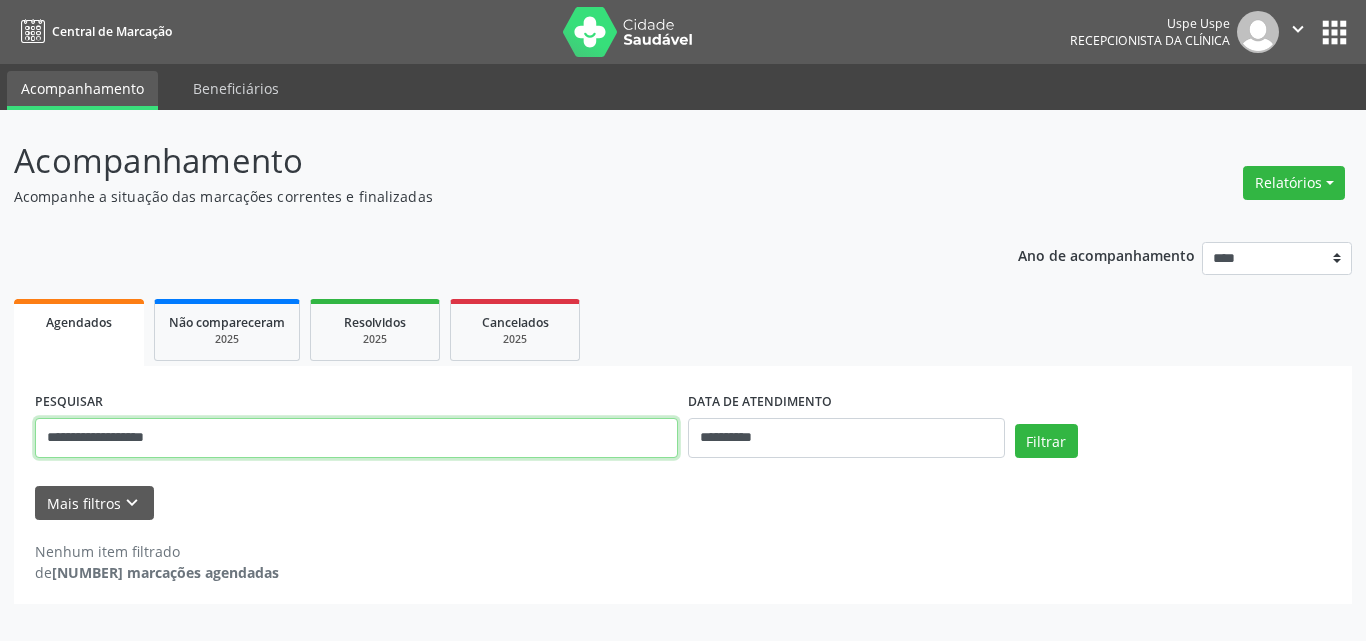 type on "**********" 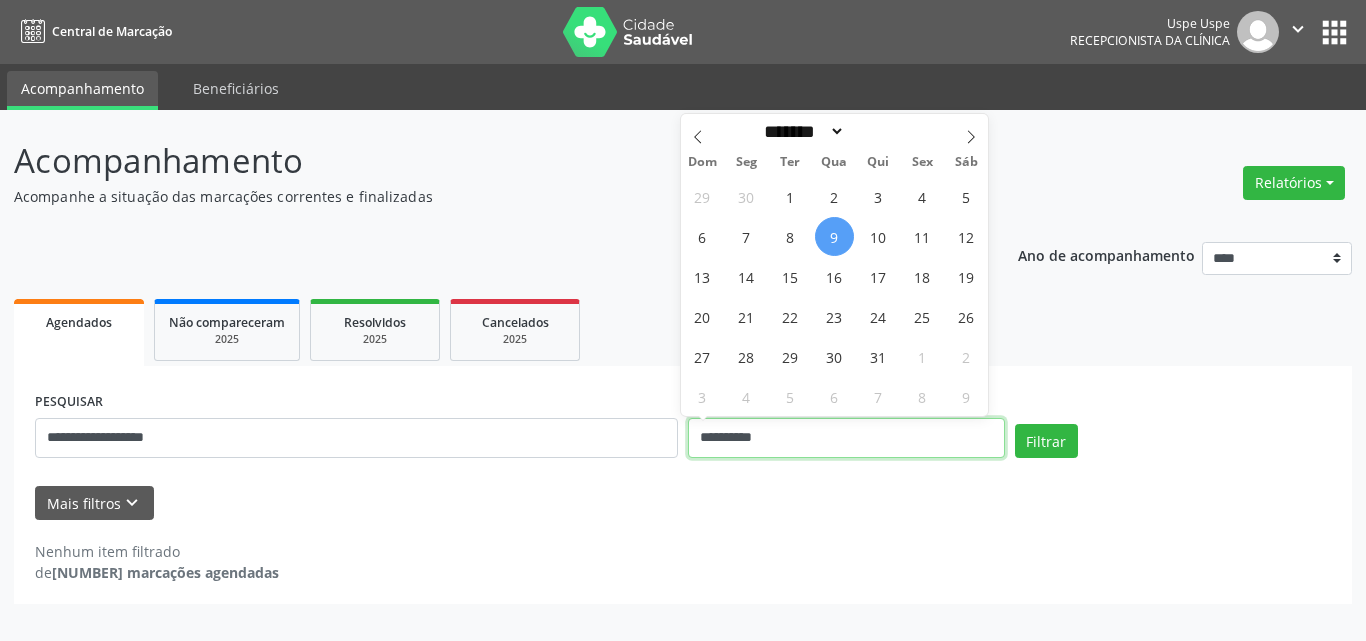 click on "**********" at bounding box center [846, 438] 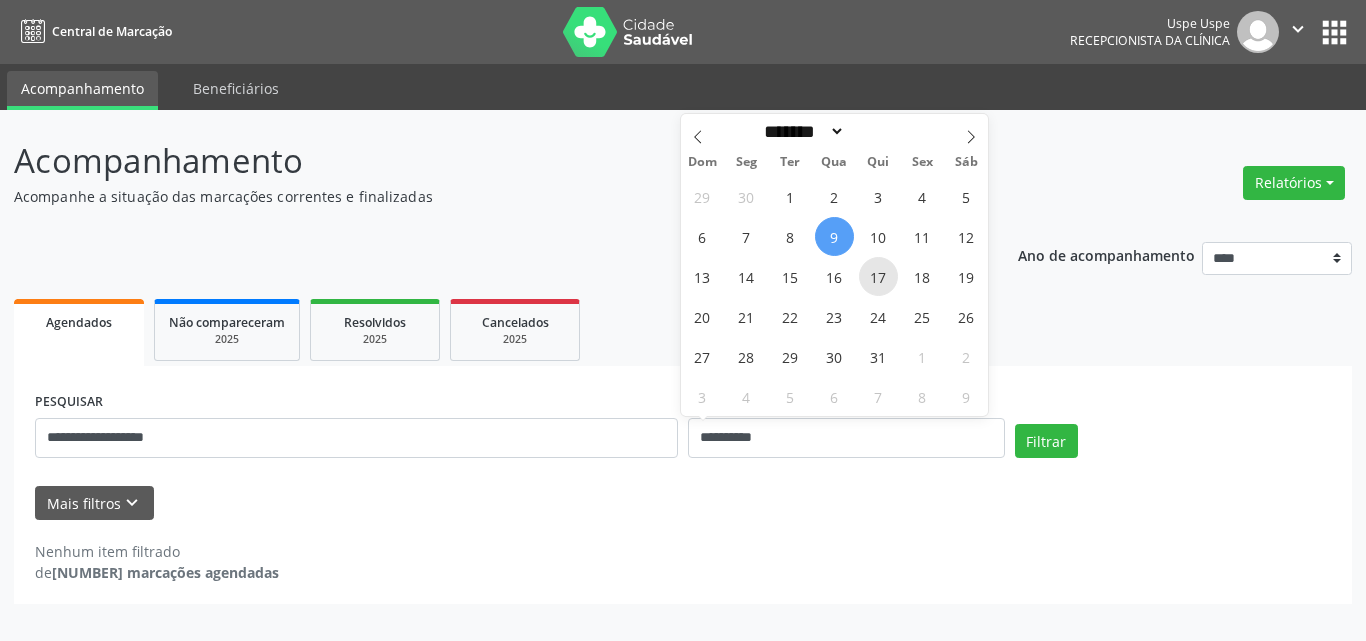 click on "17" at bounding box center [878, 276] 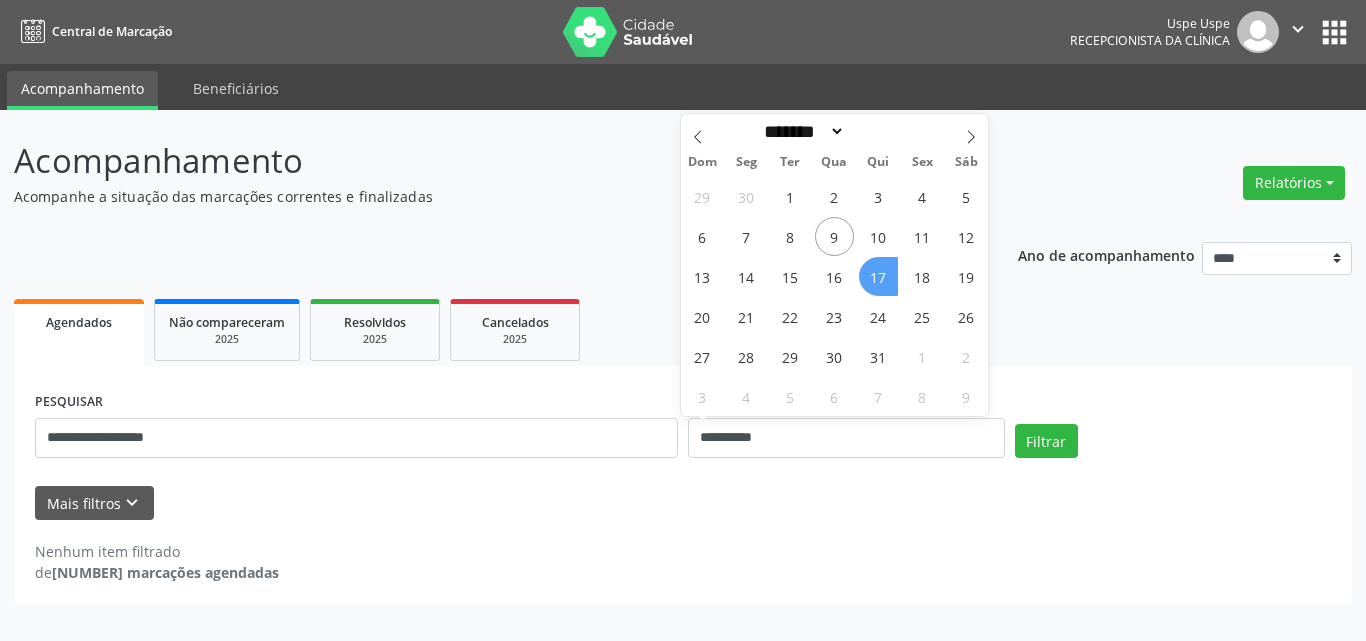 click on "17" at bounding box center (878, 276) 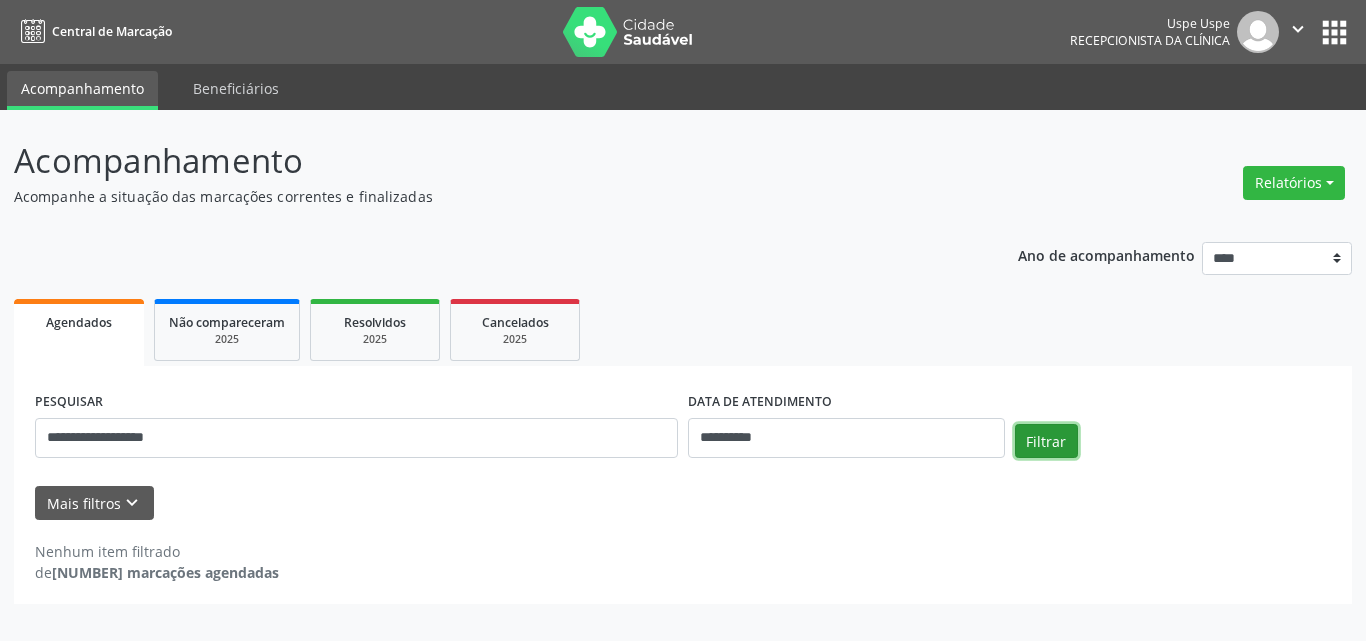 click on "Filtrar" at bounding box center [1046, 441] 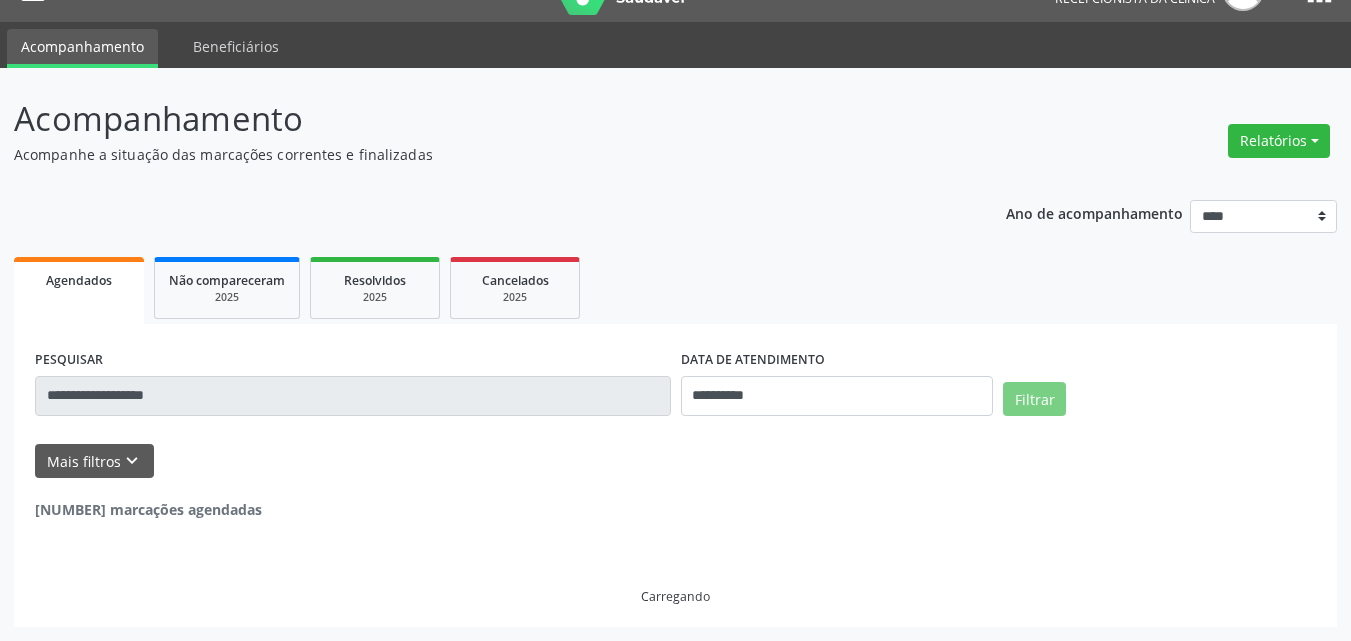 scroll, scrollTop: 0, scrollLeft: 0, axis: both 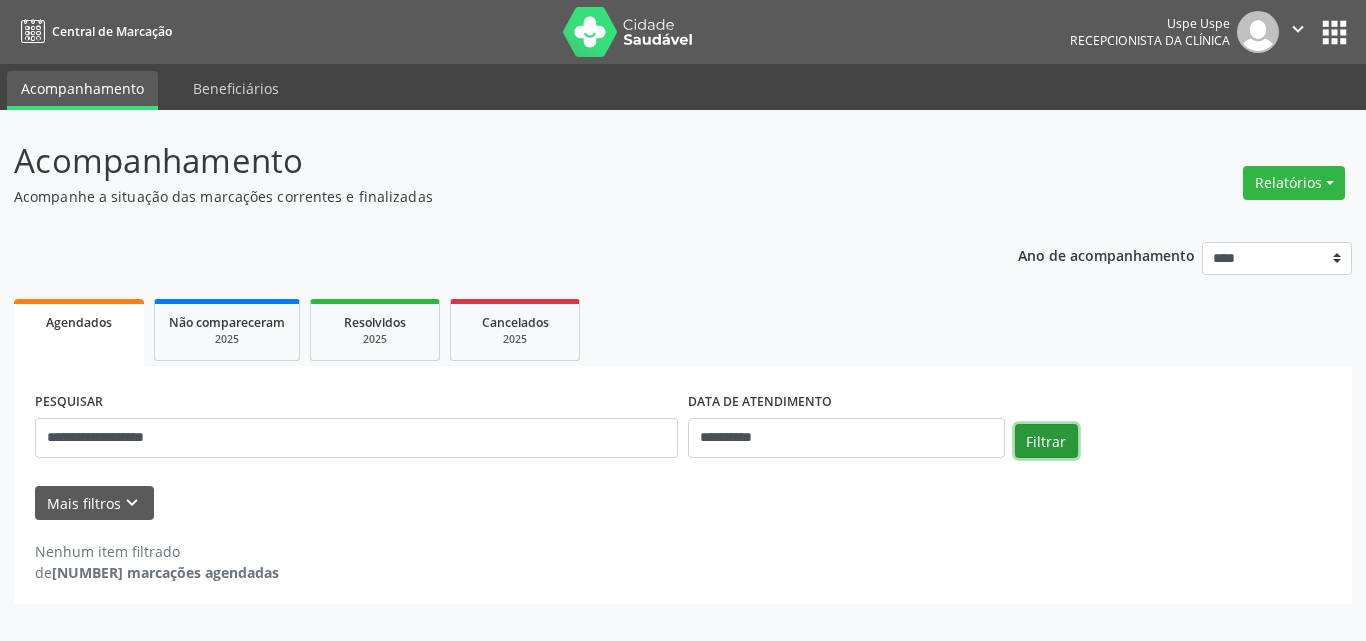 drag, startPoint x: 1055, startPoint y: 441, endPoint x: 941, endPoint y: 481, distance: 120.8139 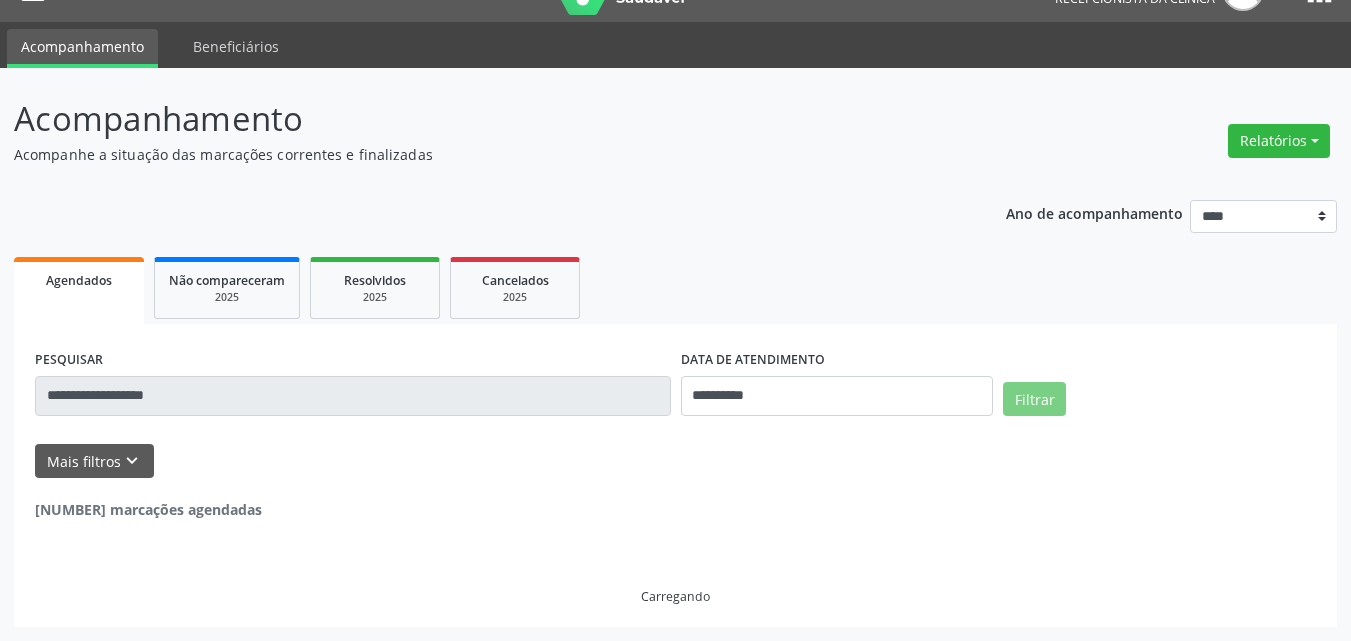 scroll, scrollTop: 0, scrollLeft: 0, axis: both 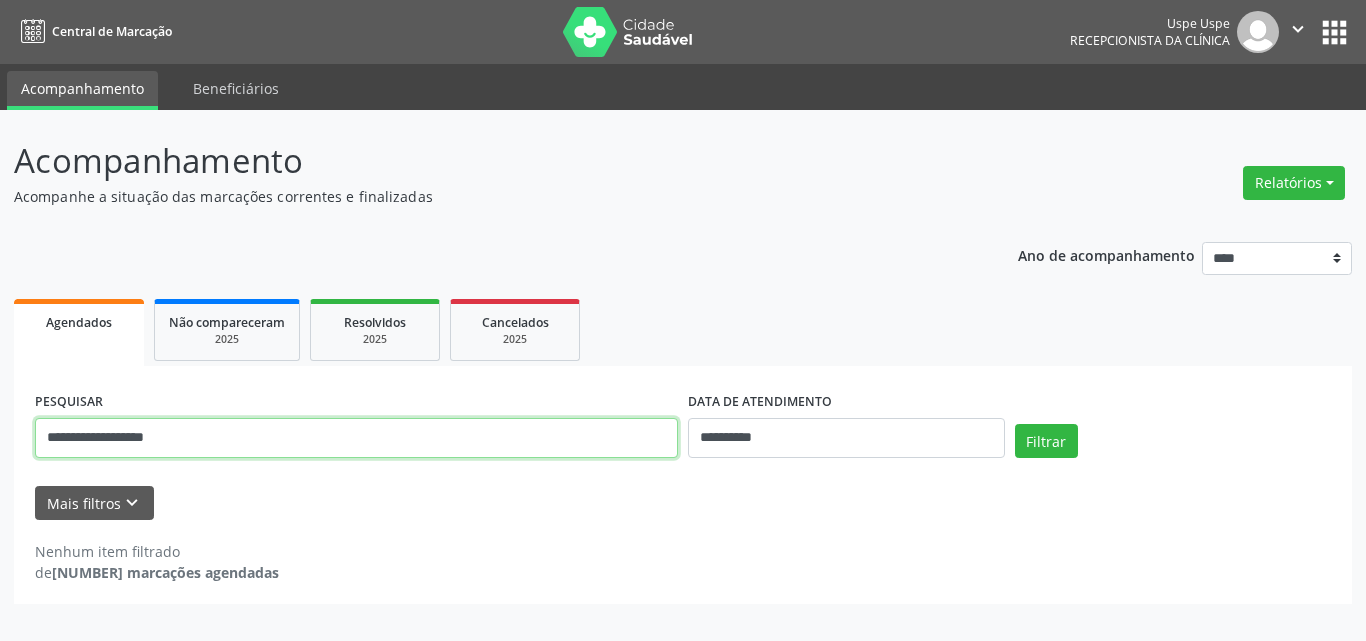 click on "**********" at bounding box center (356, 438) 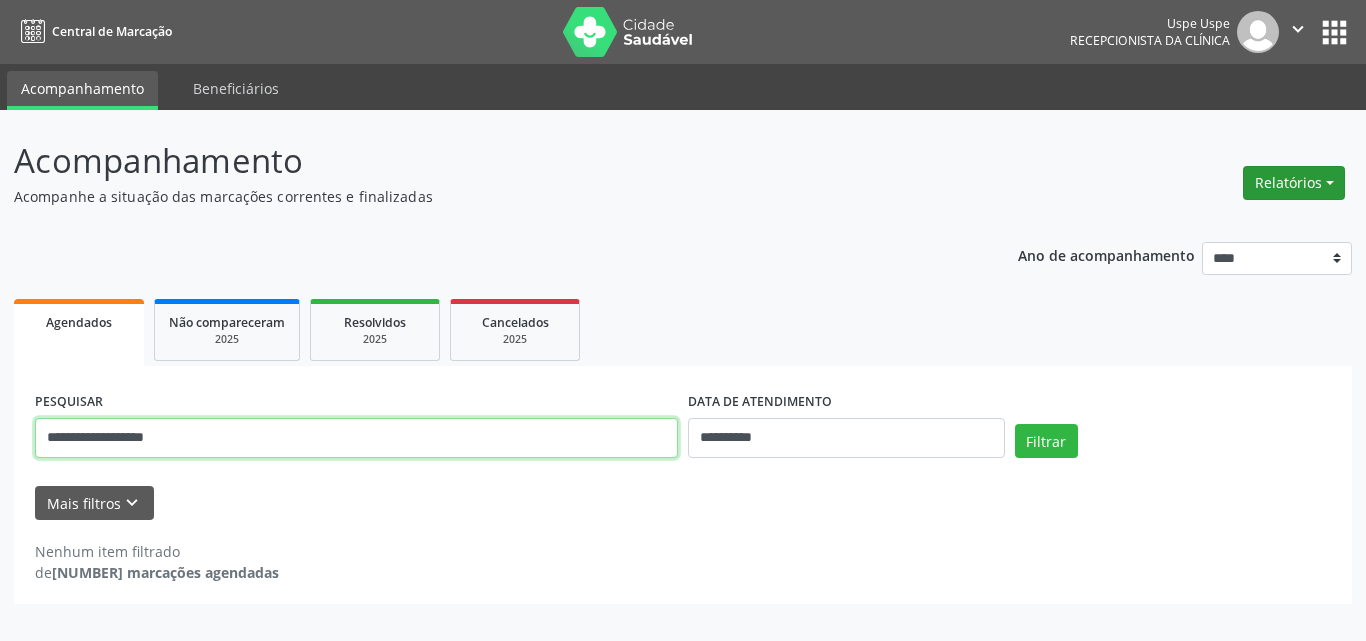 click on "Relatórios" at bounding box center [1294, 183] 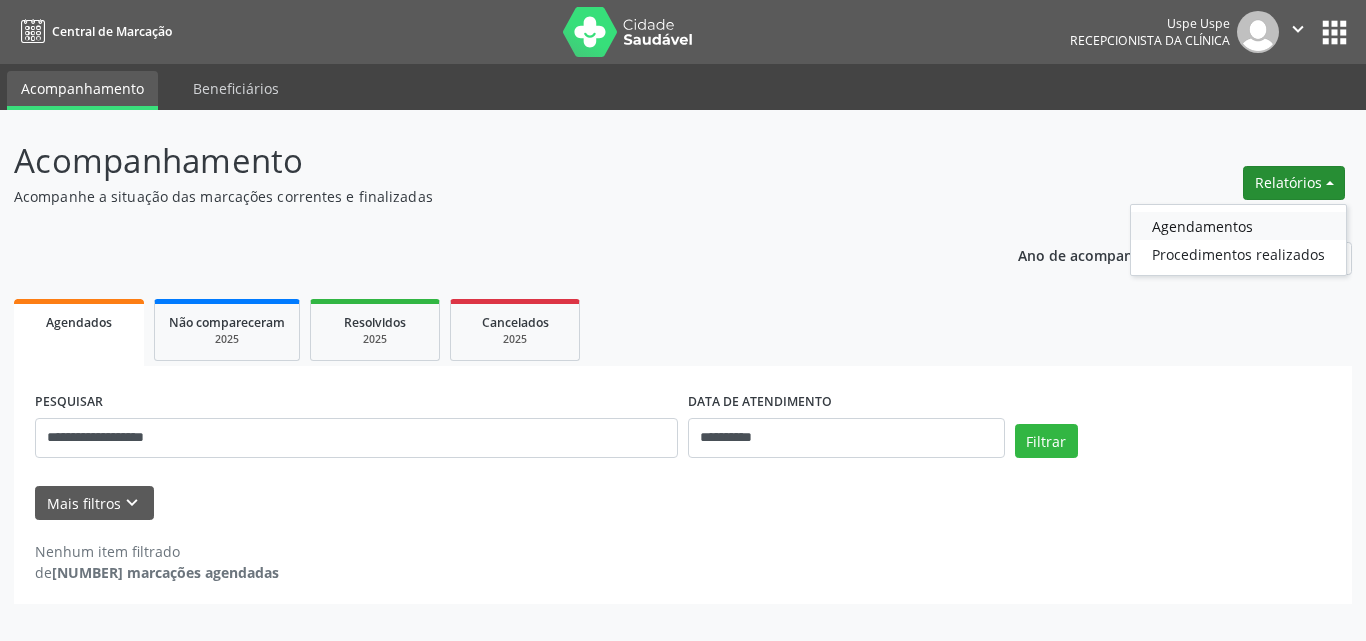 click on "Agendamentos" at bounding box center [1238, 226] 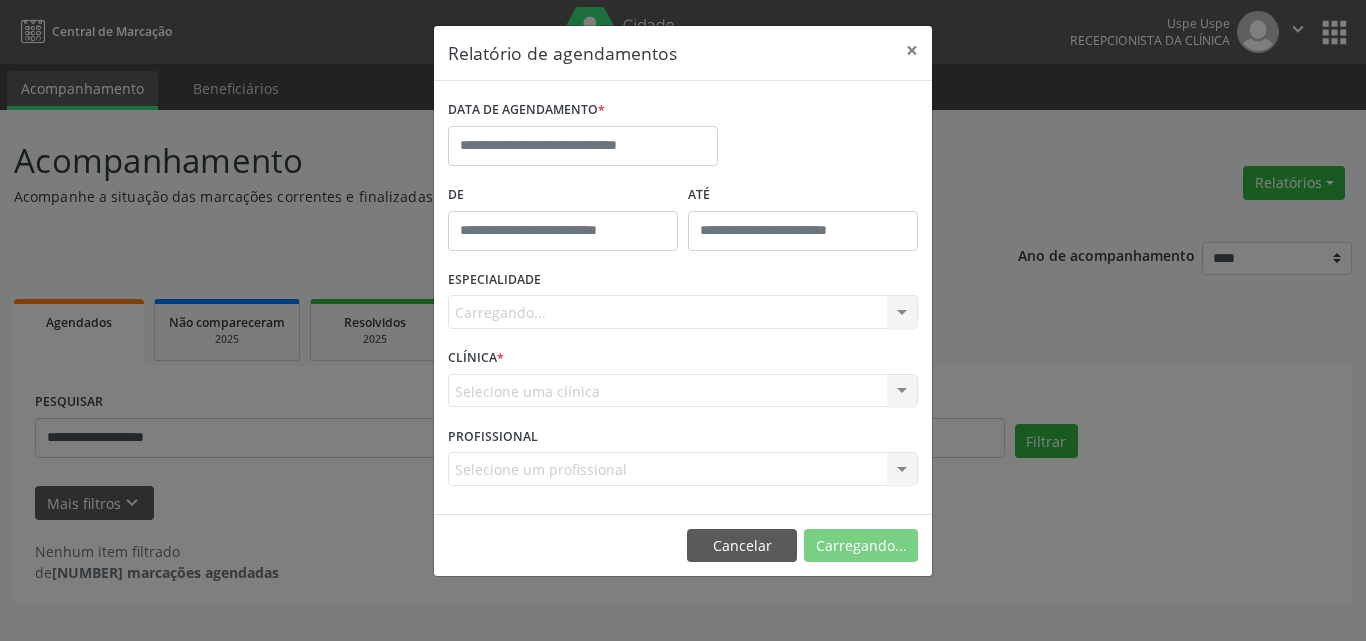 click on "DATA DE AGENDAMENTO
*" at bounding box center [683, 137] 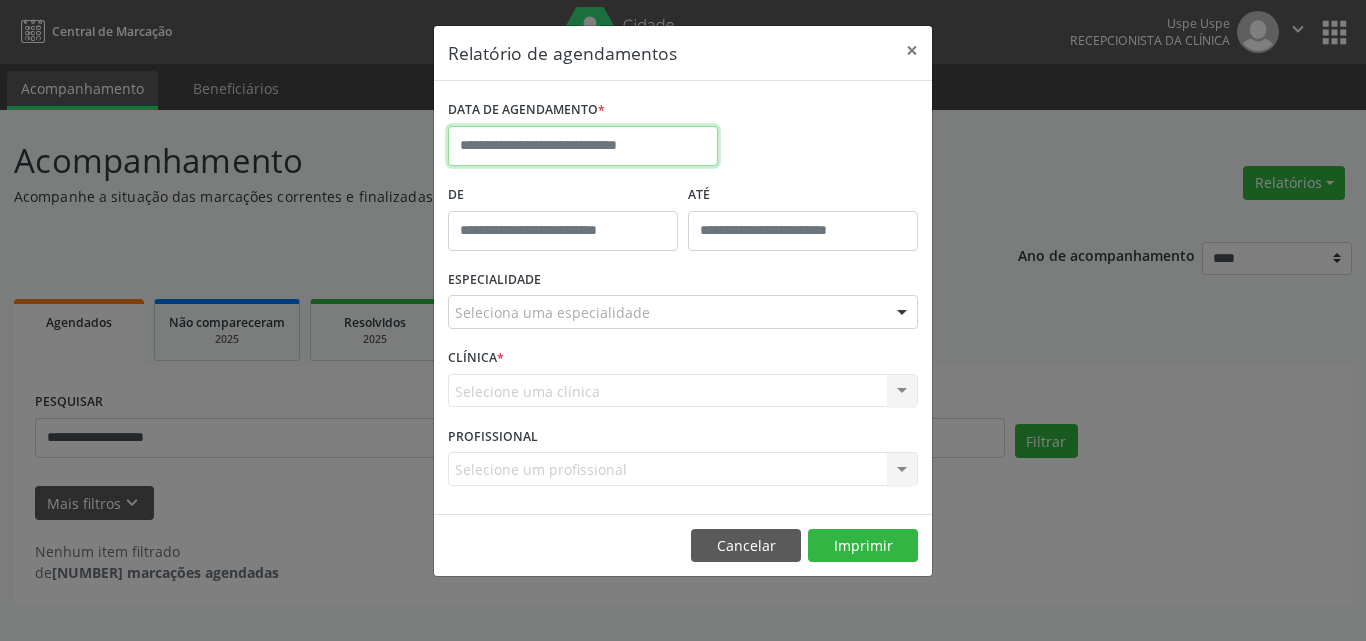 click at bounding box center (583, 146) 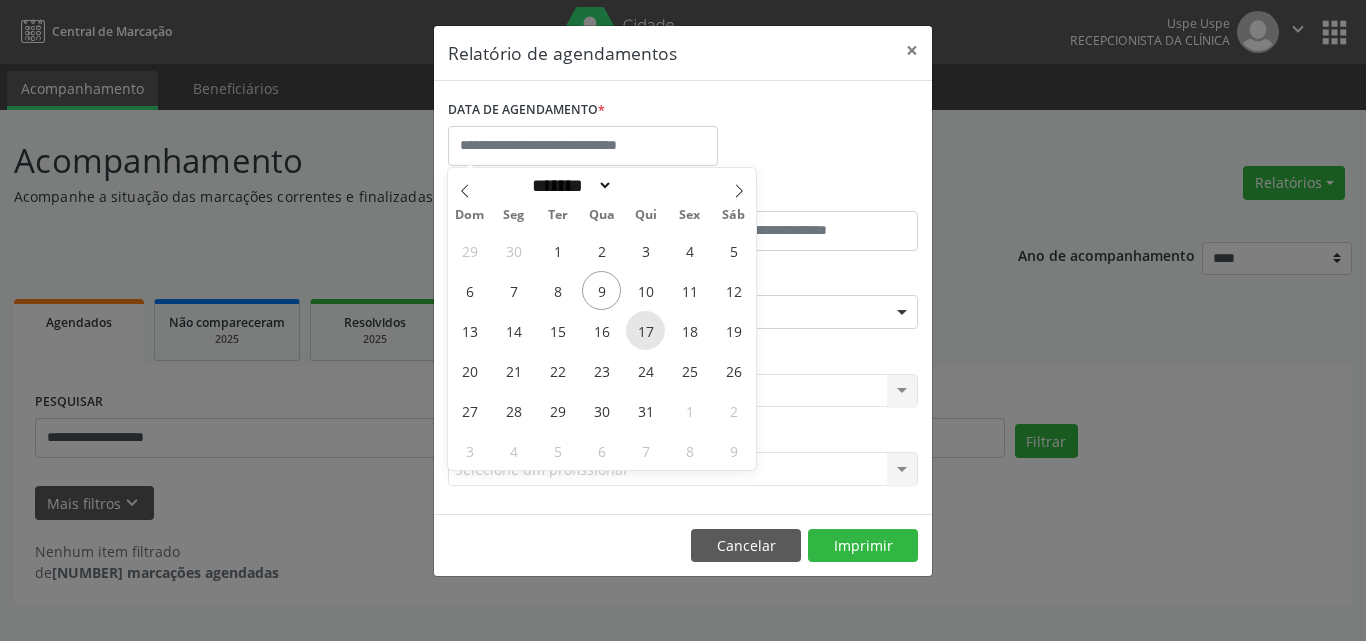 click on "17" at bounding box center [645, 330] 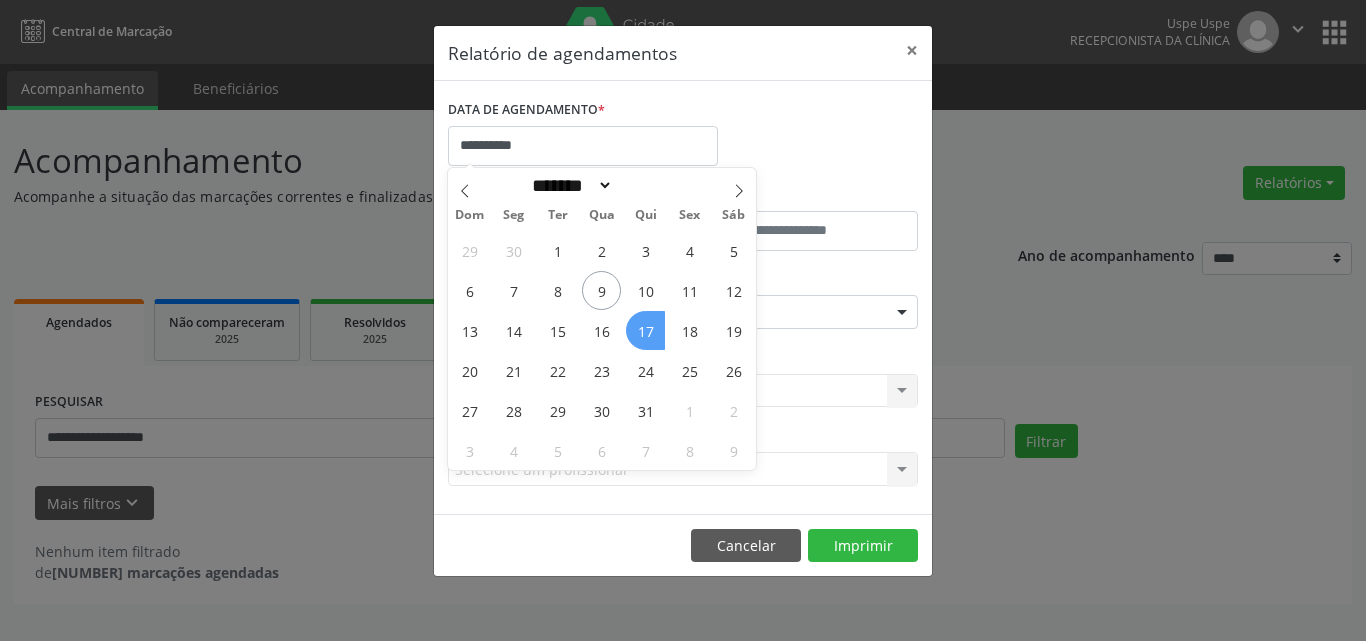 click on "17" at bounding box center (645, 330) 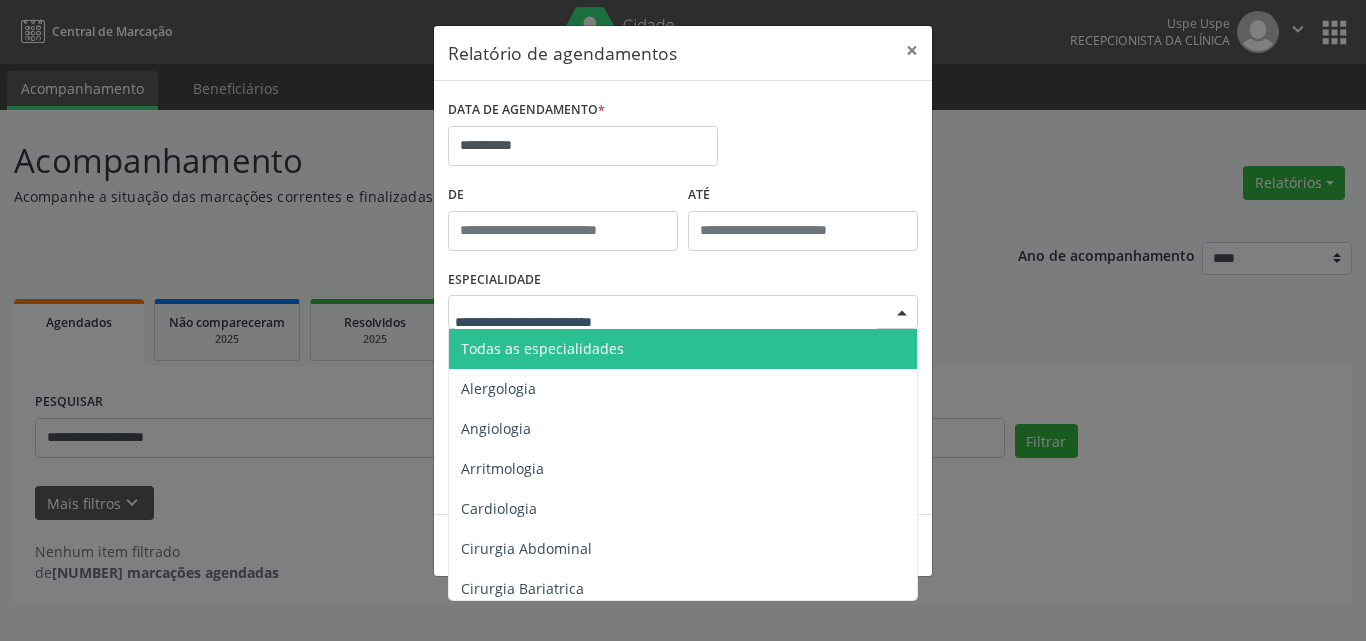 drag, startPoint x: 536, startPoint y: 310, endPoint x: 508, endPoint y: 350, distance: 48.82622 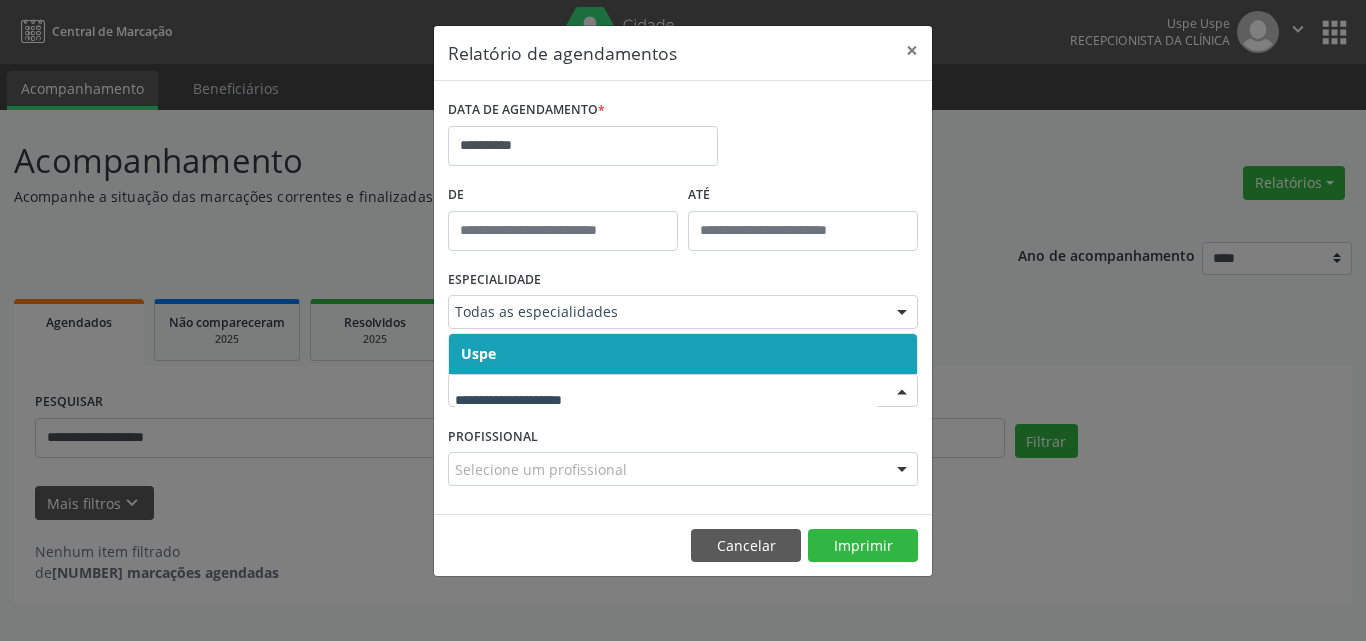 drag, startPoint x: 489, startPoint y: 397, endPoint x: 493, endPoint y: 376, distance: 21.377558 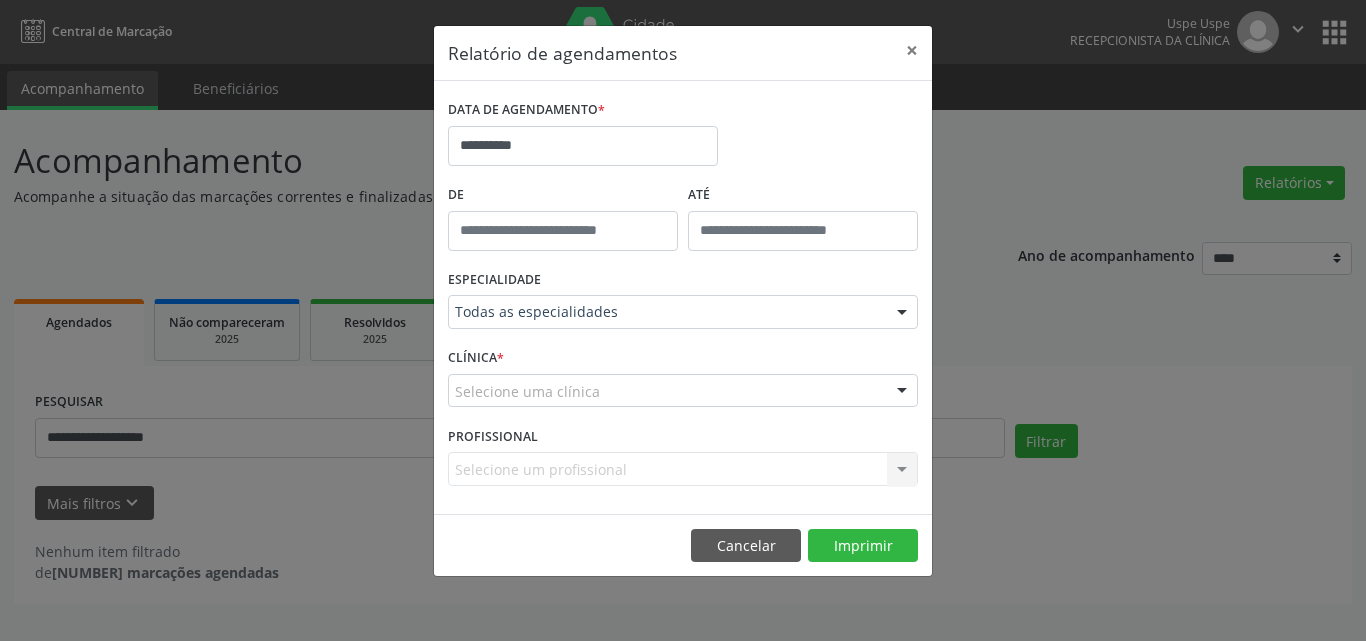 click on "Uspe" at bounding box center (478, 353) 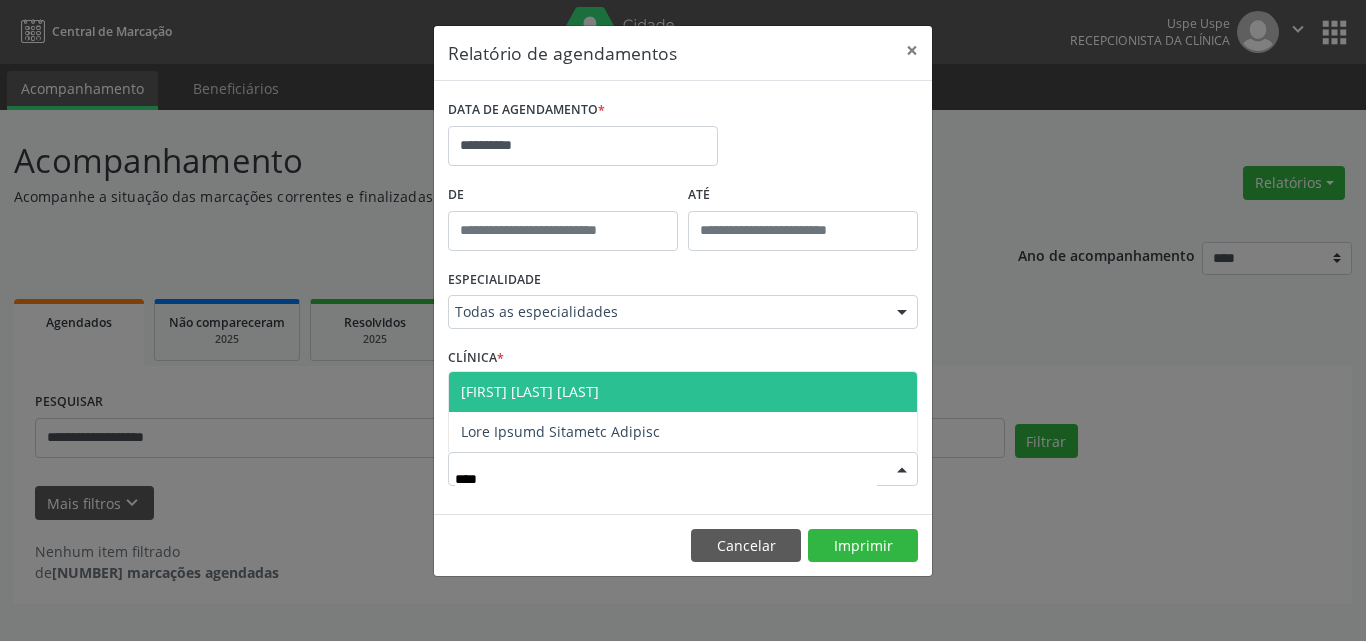 click on "[FIRST] [LAST] [LAST]" at bounding box center (530, 391) 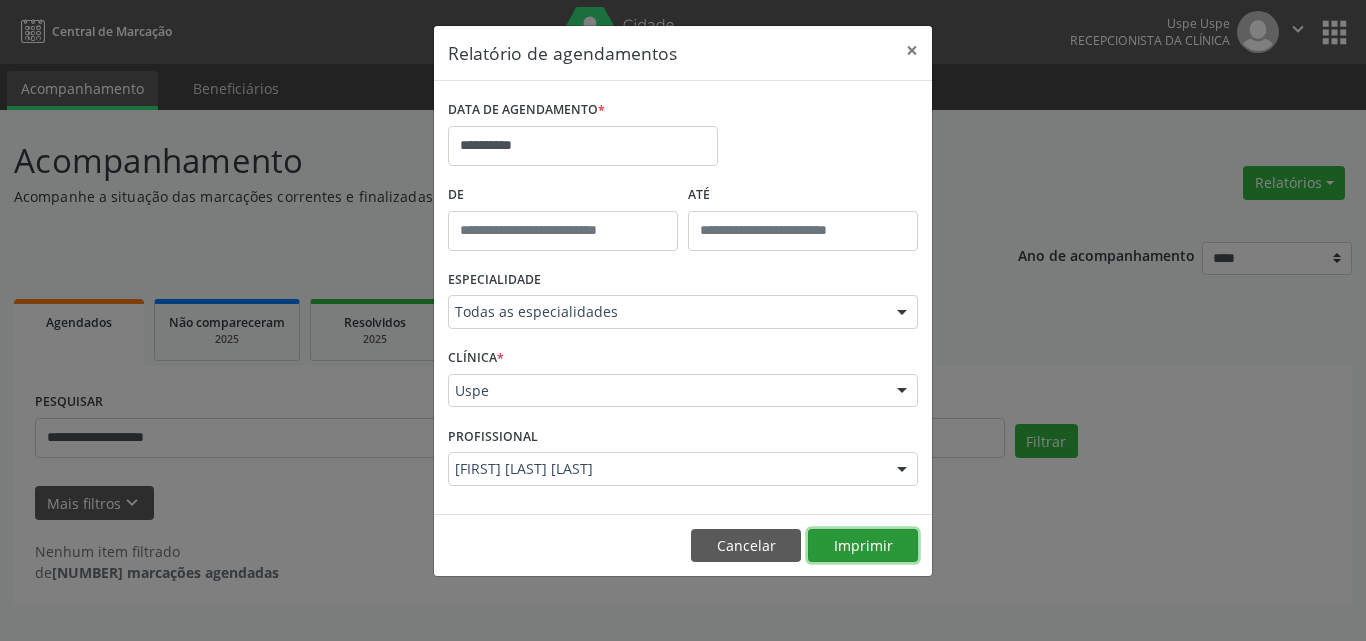 click on "Imprimir" at bounding box center [863, 546] 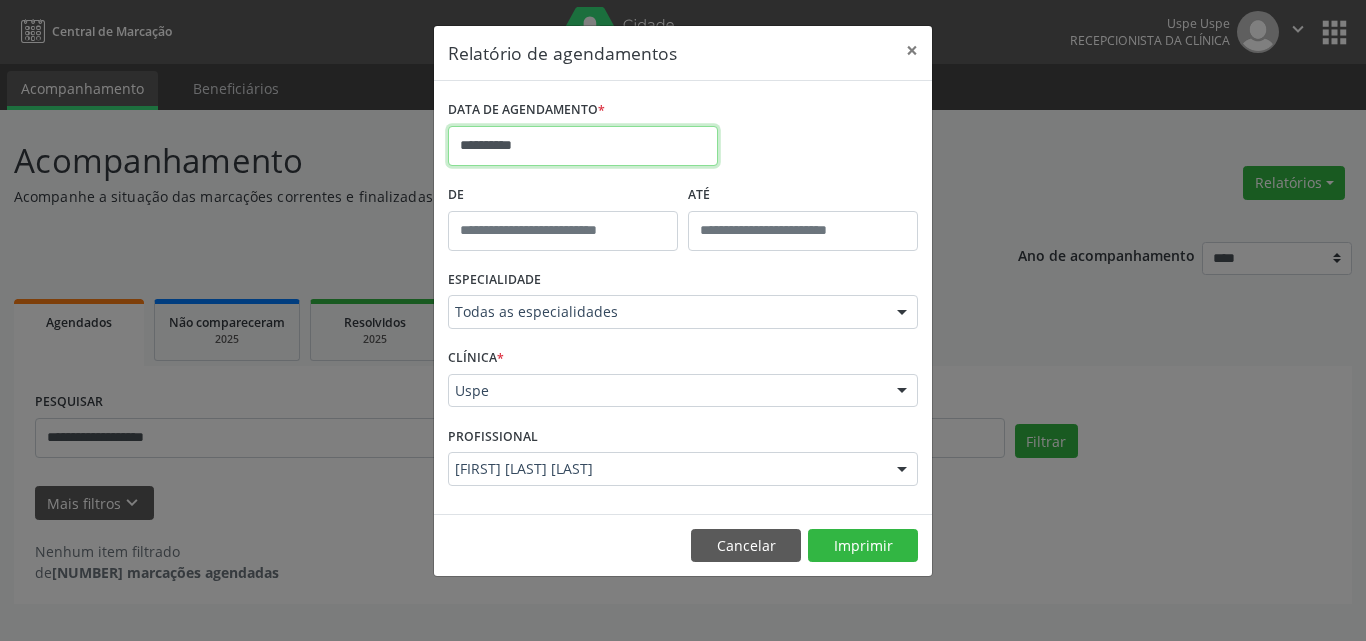 click on "**********" at bounding box center (583, 146) 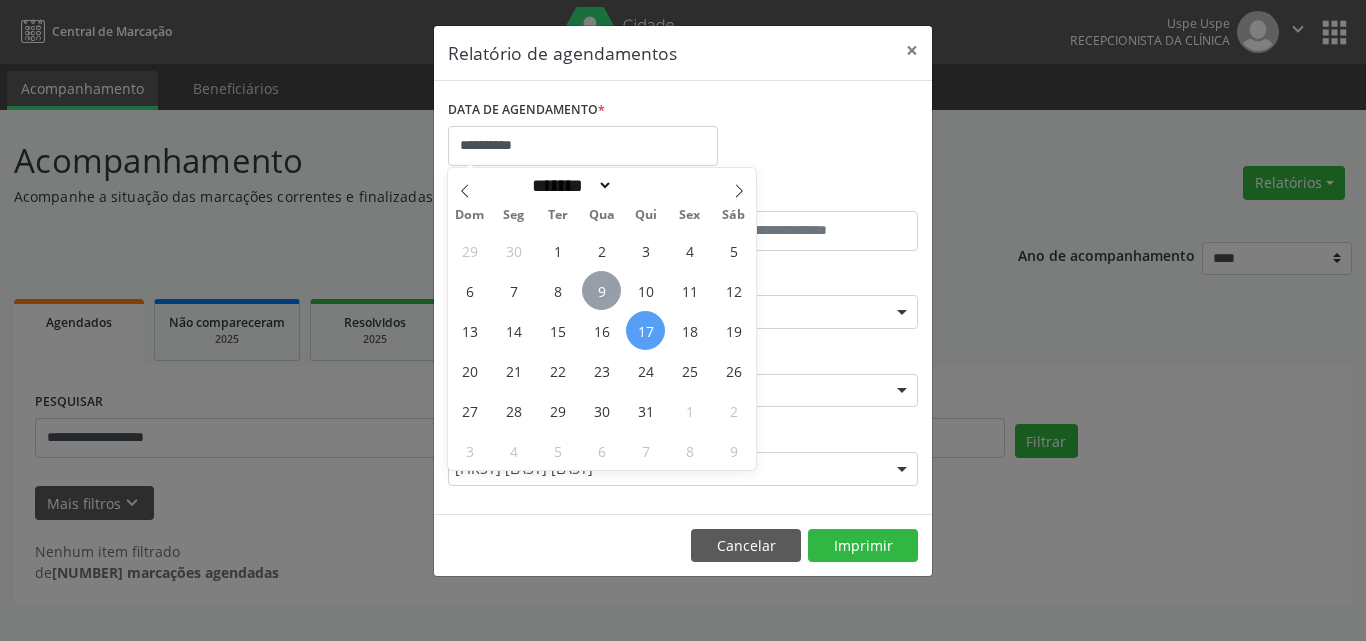 click on "9" at bounding box center (601, 290) 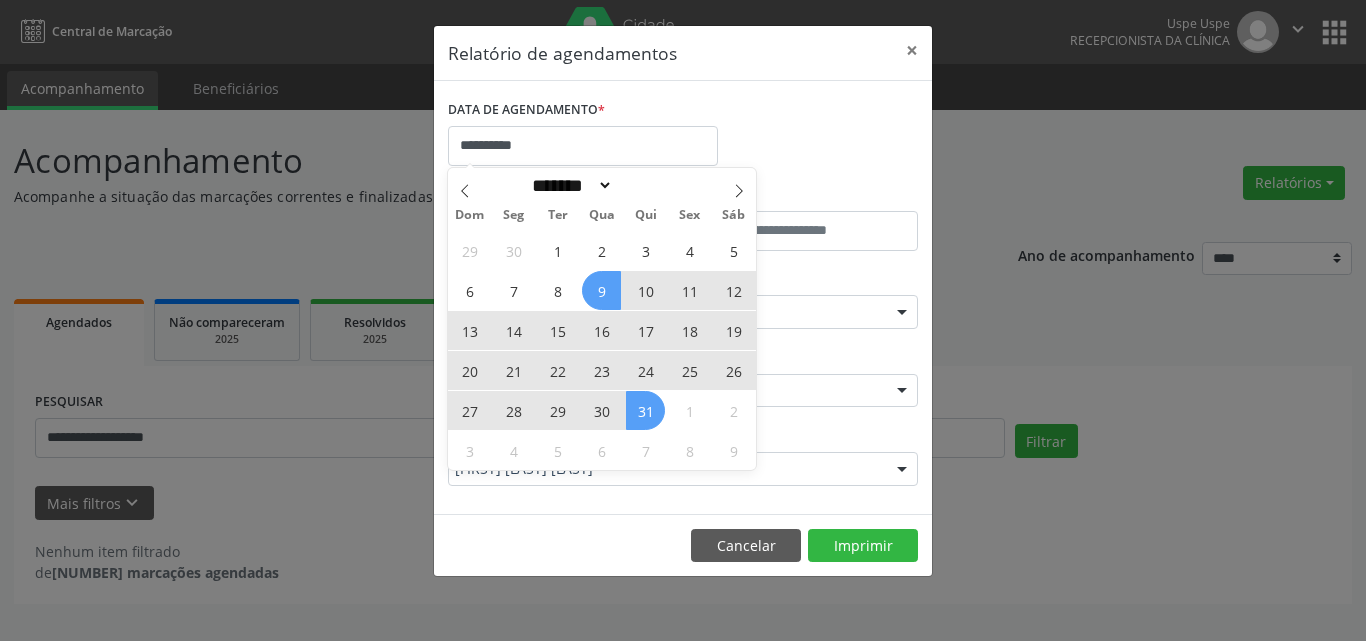 click on "31" at bounding box center (645, 410) 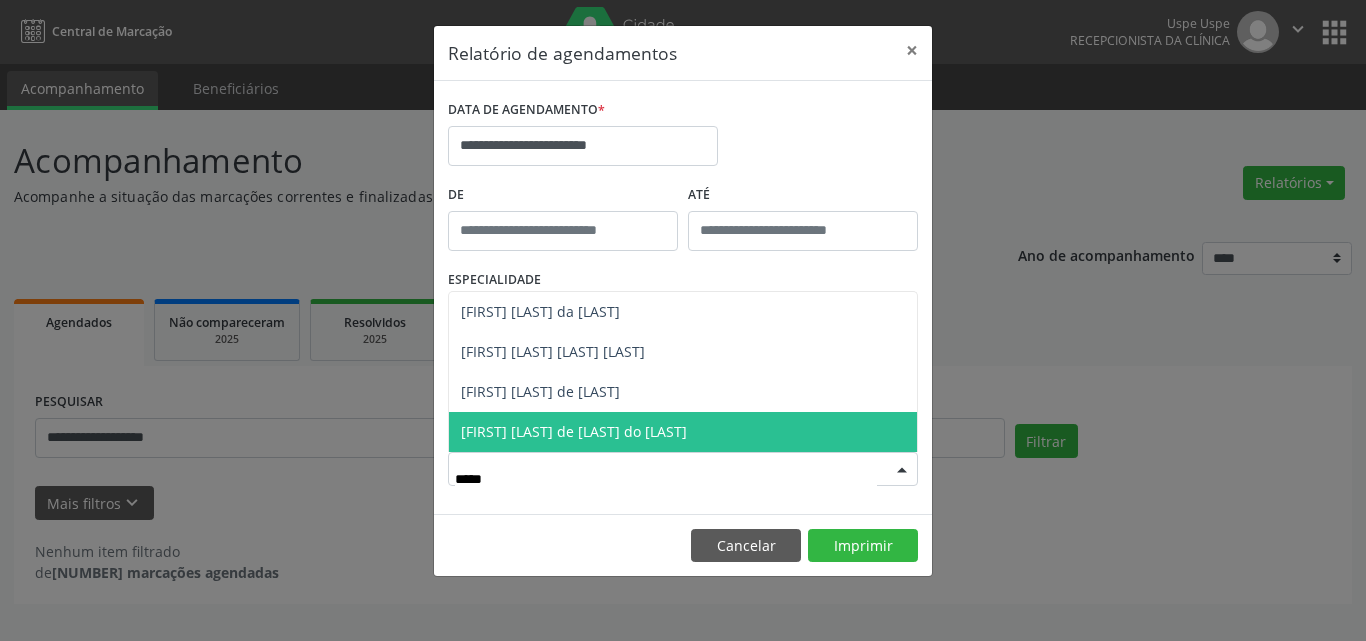 type on "******" 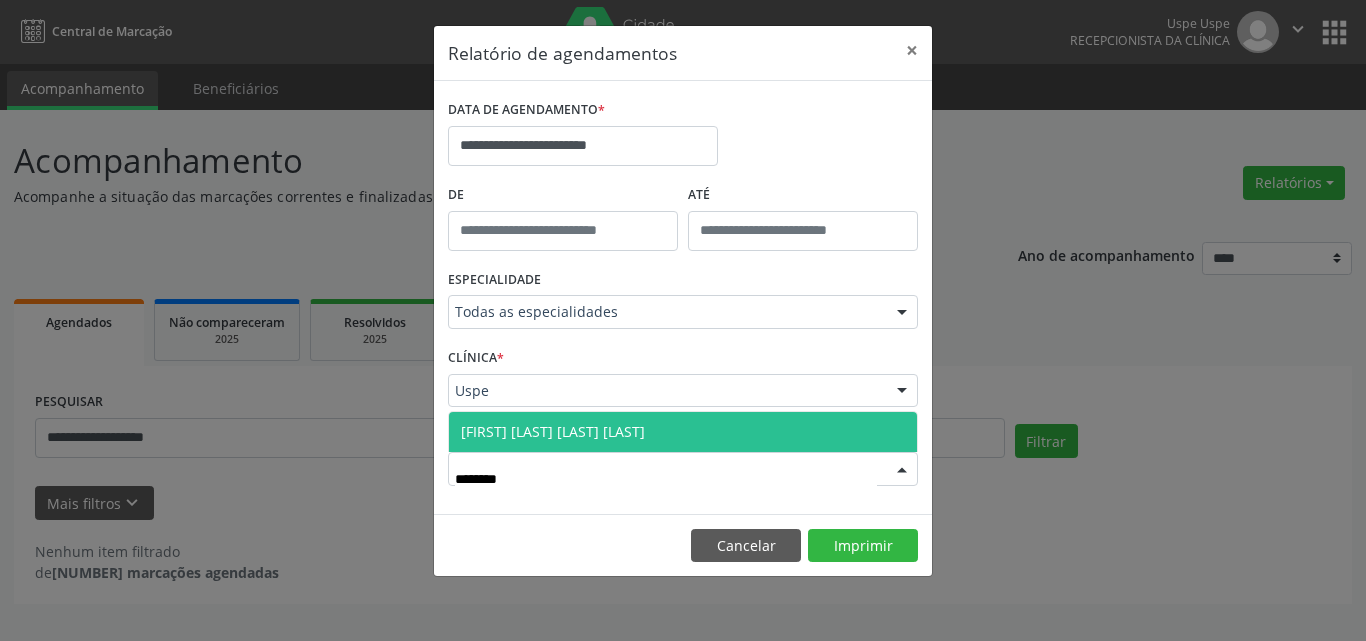 click on "[FIRST] [LAST] [LAST] [LAST]" at bounding box center (553, 431) 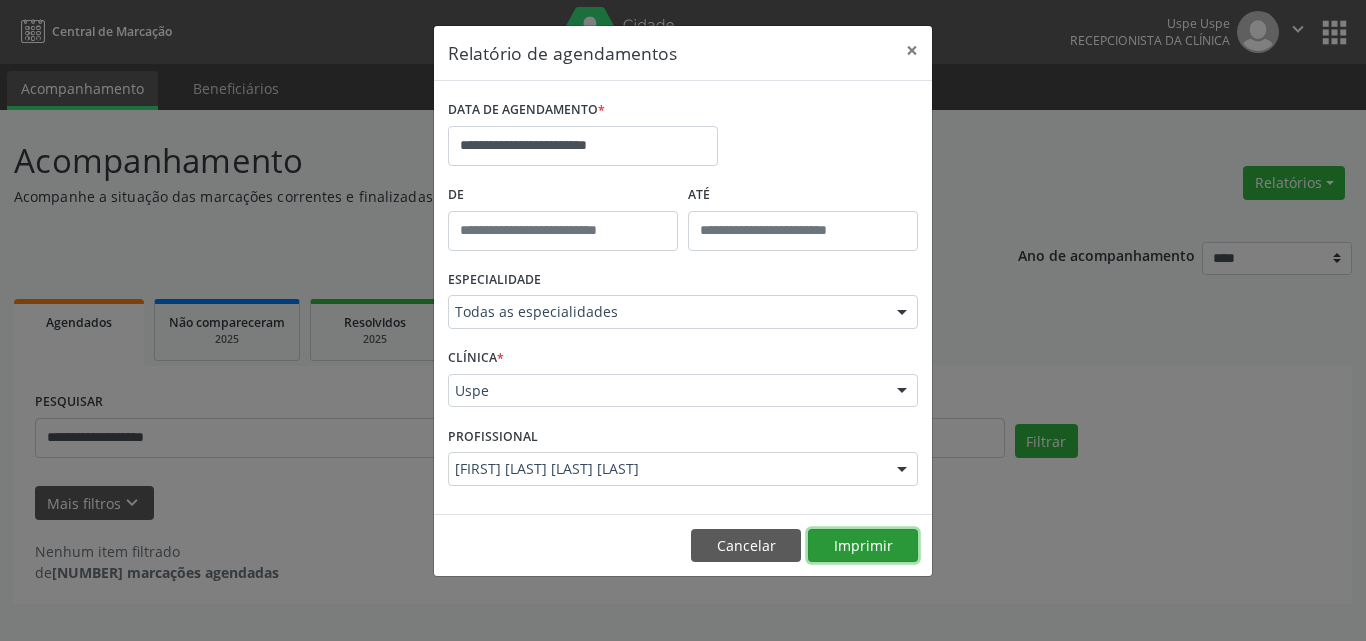 click on "Imprimir" at bounding box center (863, 546) 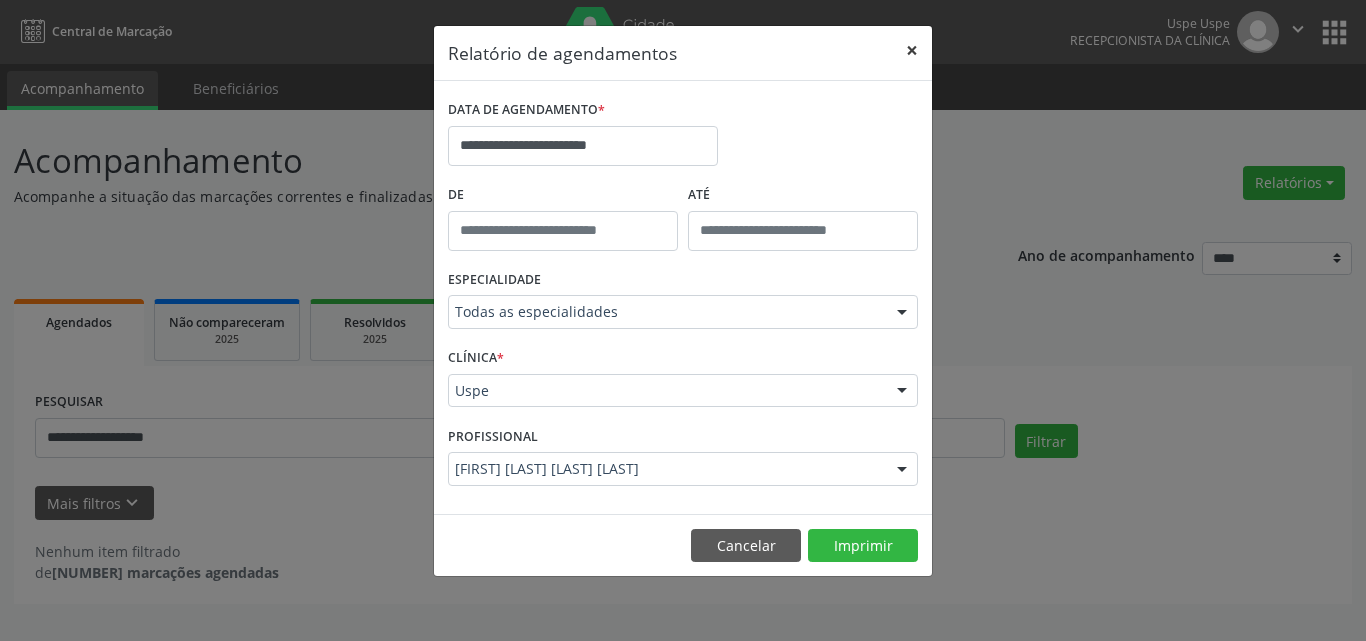drag, startPoint x: 917, startPoint y: 49, endPoint x: 371, endPoint y: 353, distance: 624.9256 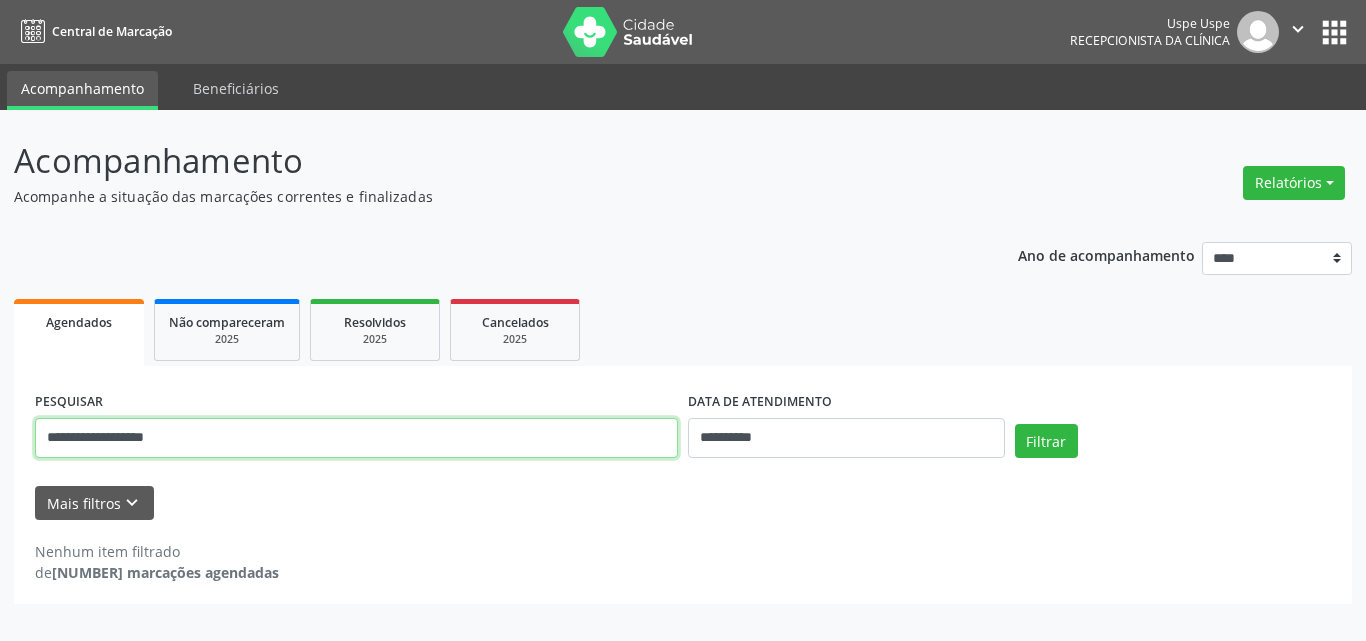 drag, startPoint x: 220, startPoint y: 439, endPoint x: 0, endPoint y: 454, distance: 220.51077 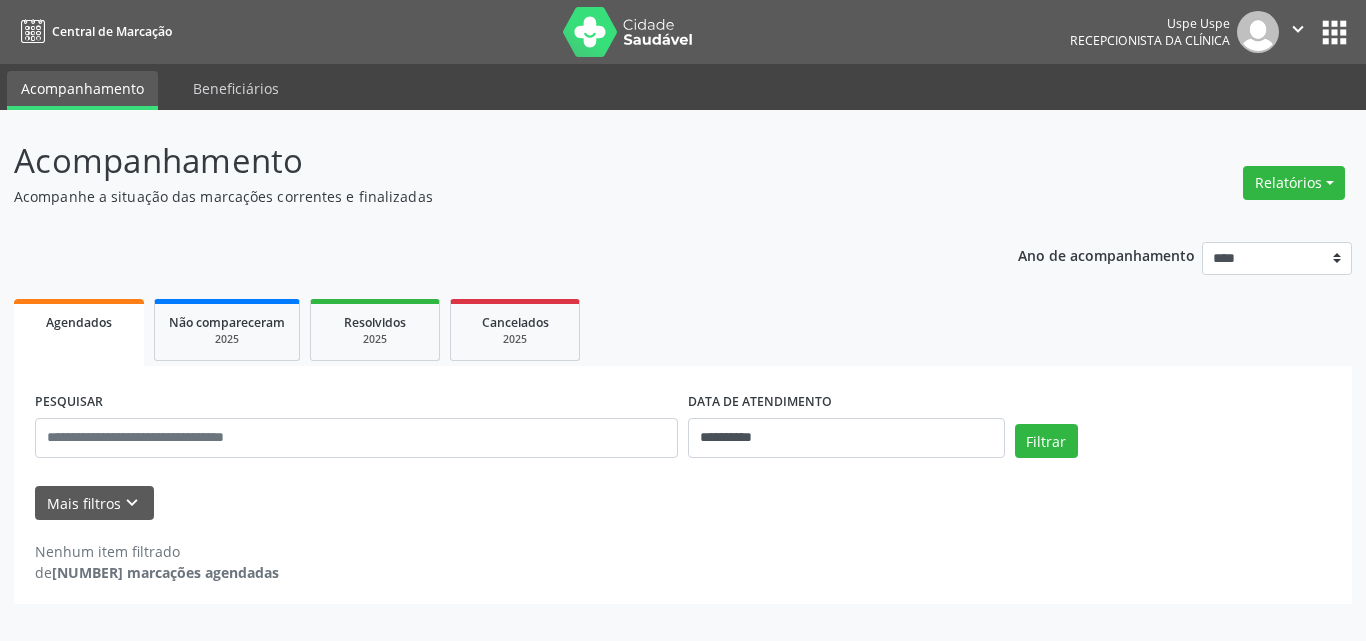 click on "DATA DE ATENDIMENTO" at bounding box center (760, 402) 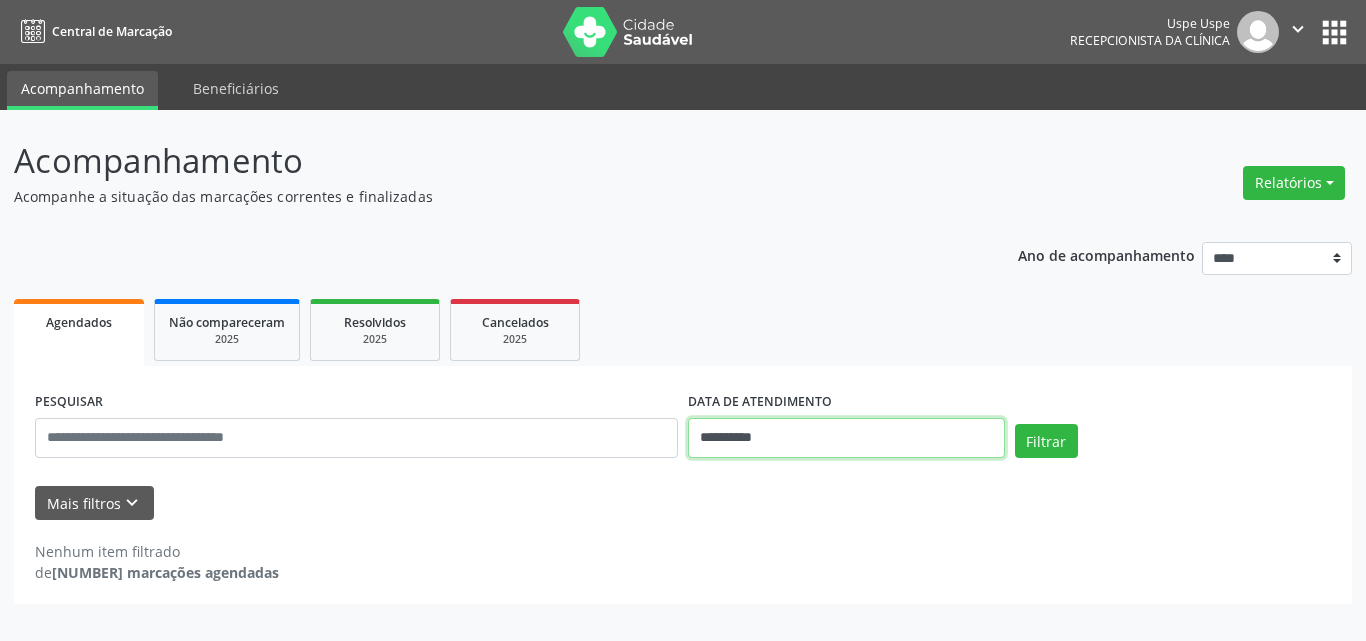 click on "**********" at bounding box center [846, 438] 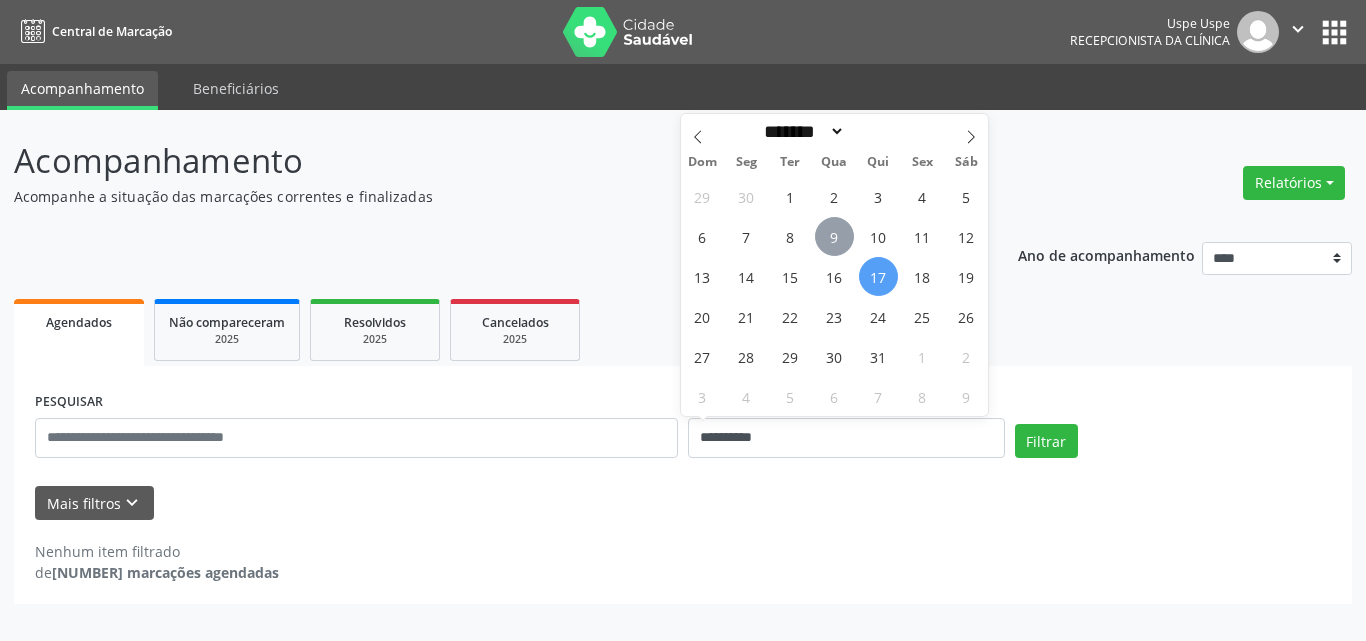 click on "9" at bounding box center [834, 236] 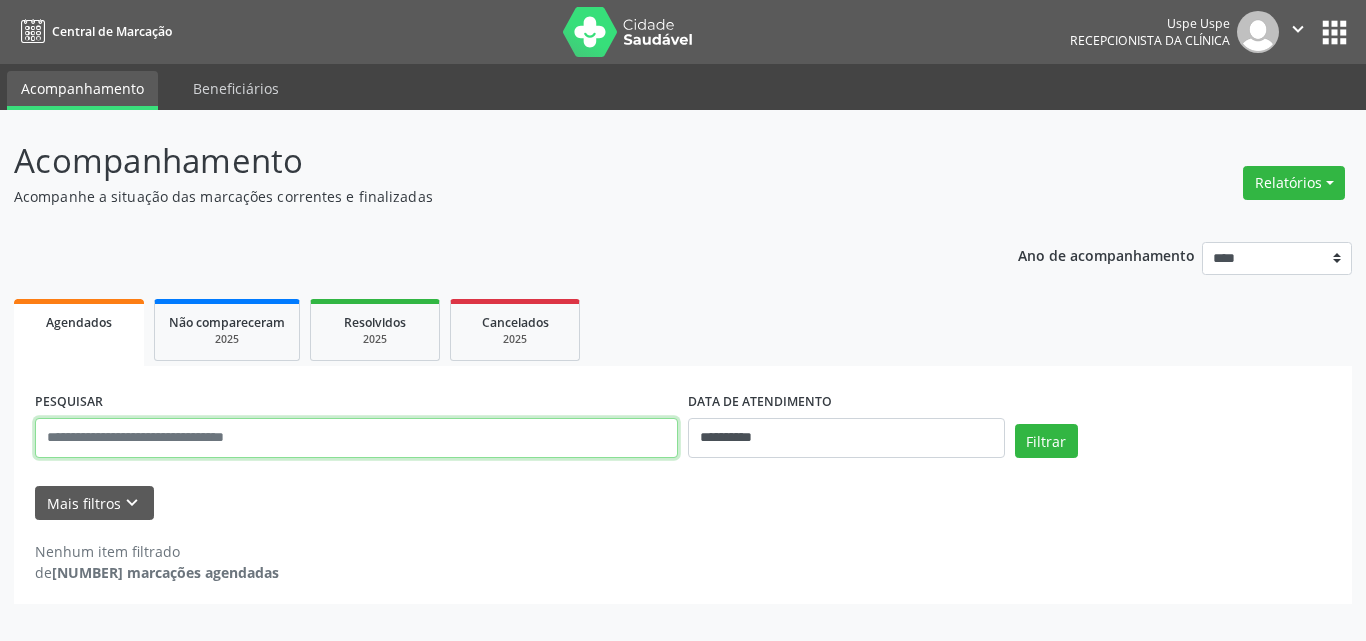 click at bounding box center (356, 438) 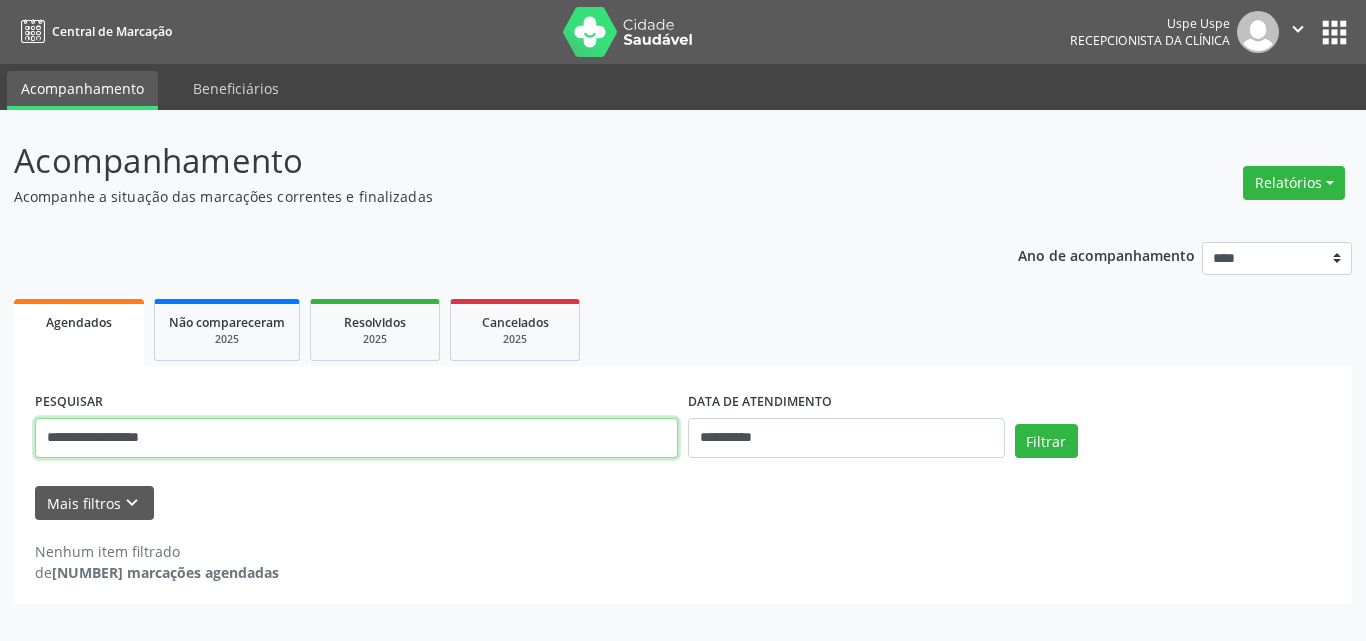 type on "**********" 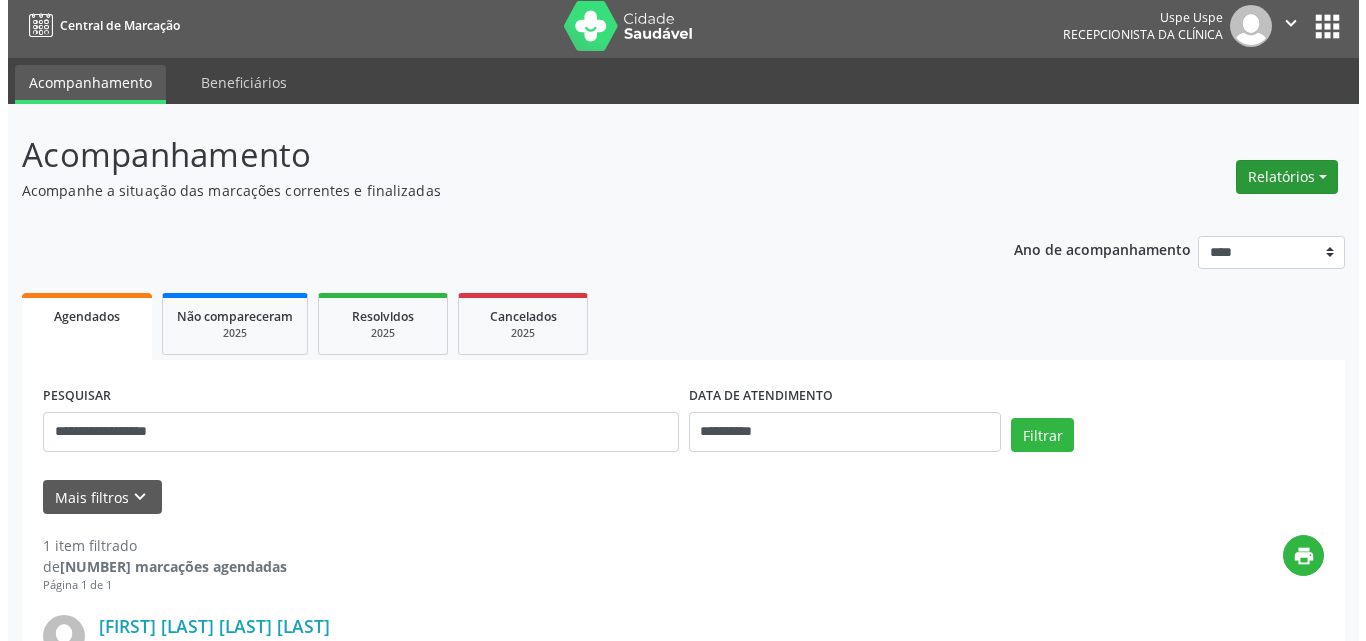 scroll, scrollTop: 0, scrollLeft: 0, axis: both 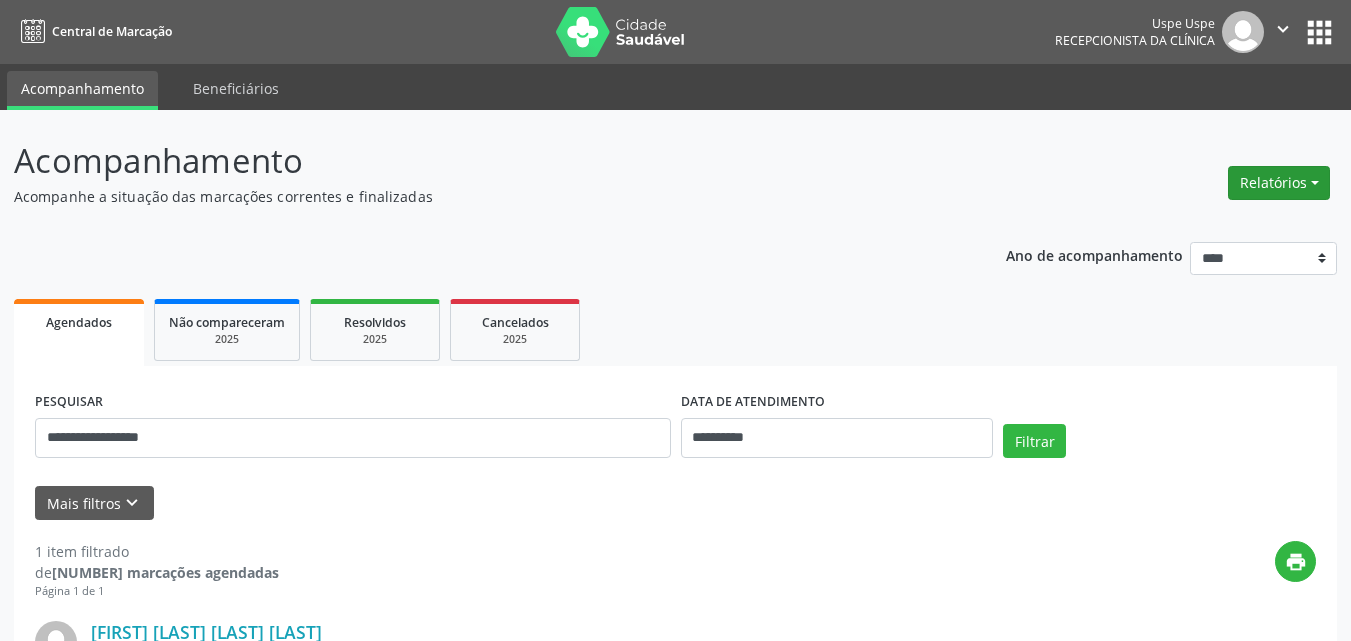 click on "Relatórios" at bounding box center (1279, 183) 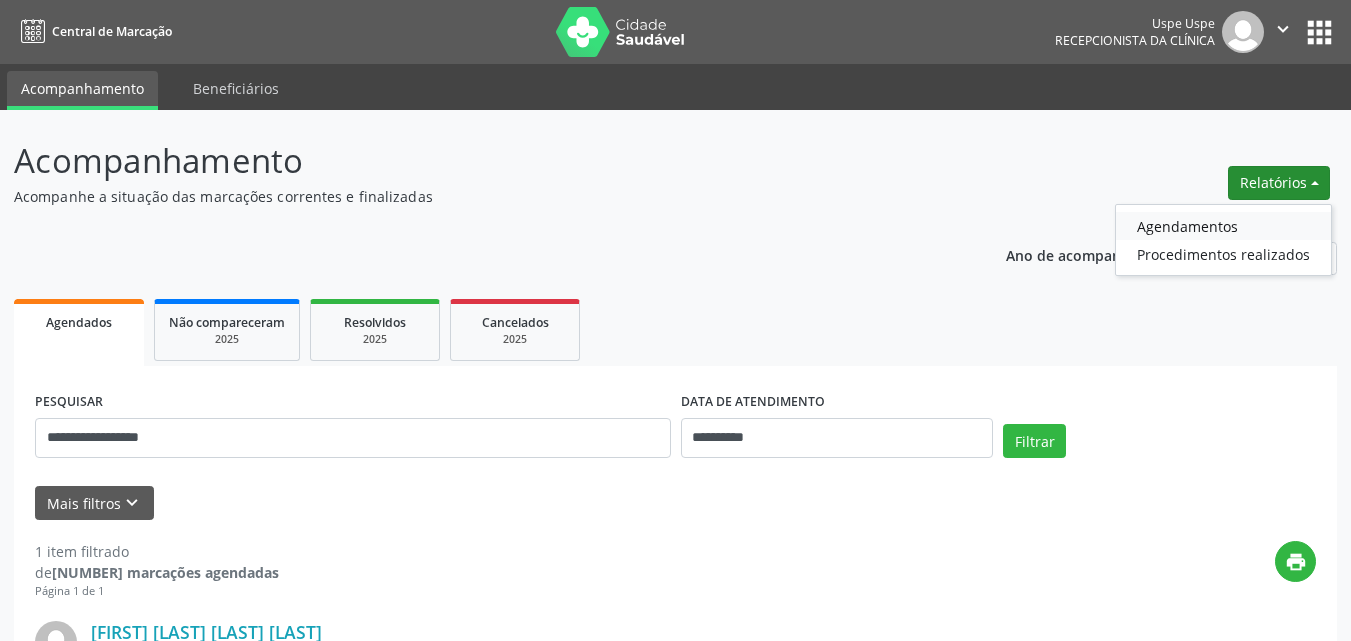 click on "Agendamentos" at bounding box center [1223, 226] 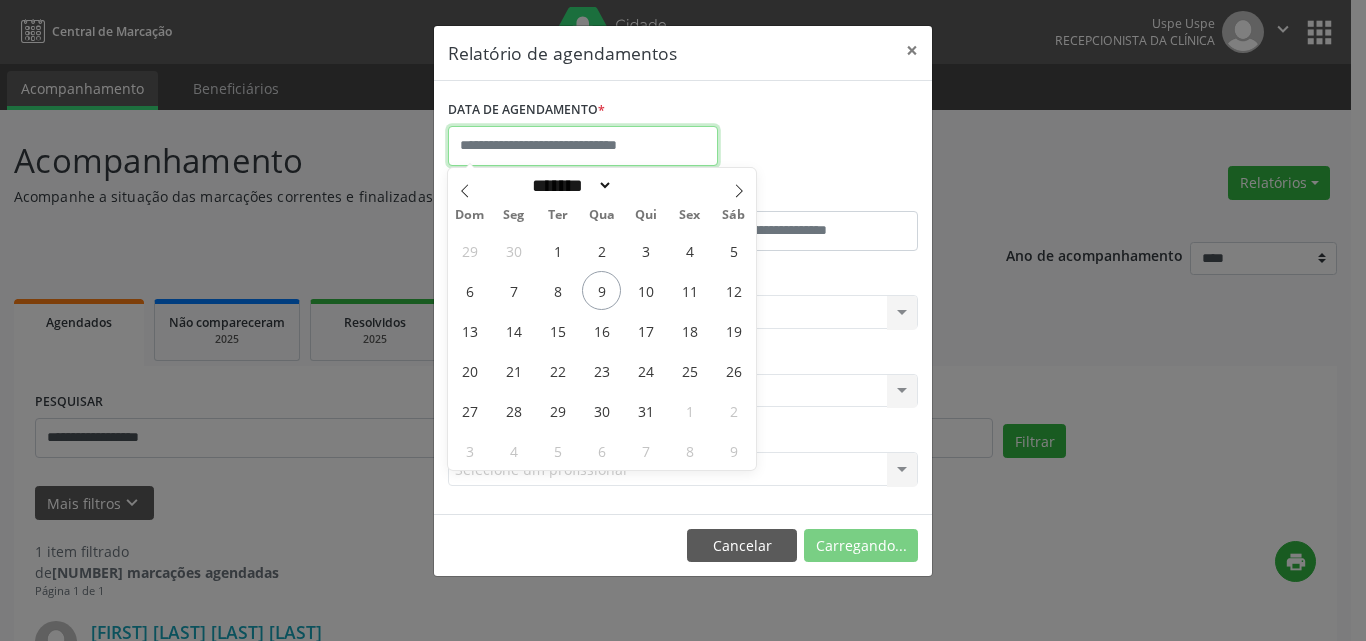 click at bounding box center (583, 146) 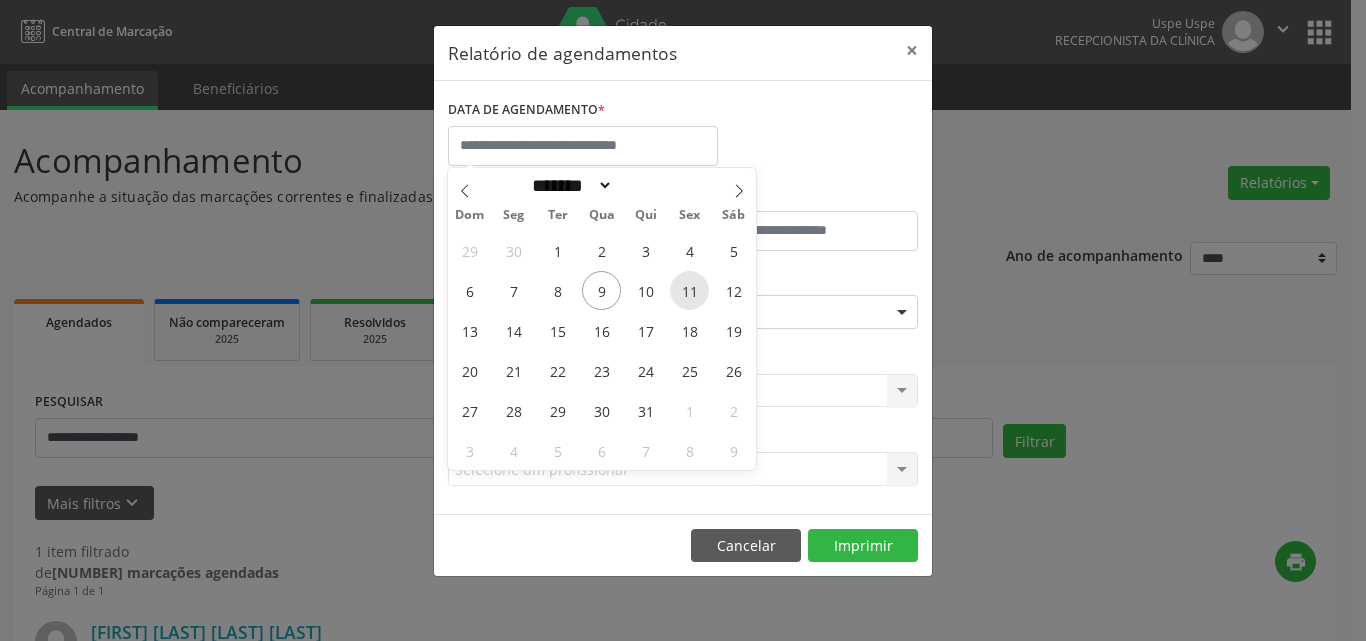 click on "11" at bounding box center (689, 290) 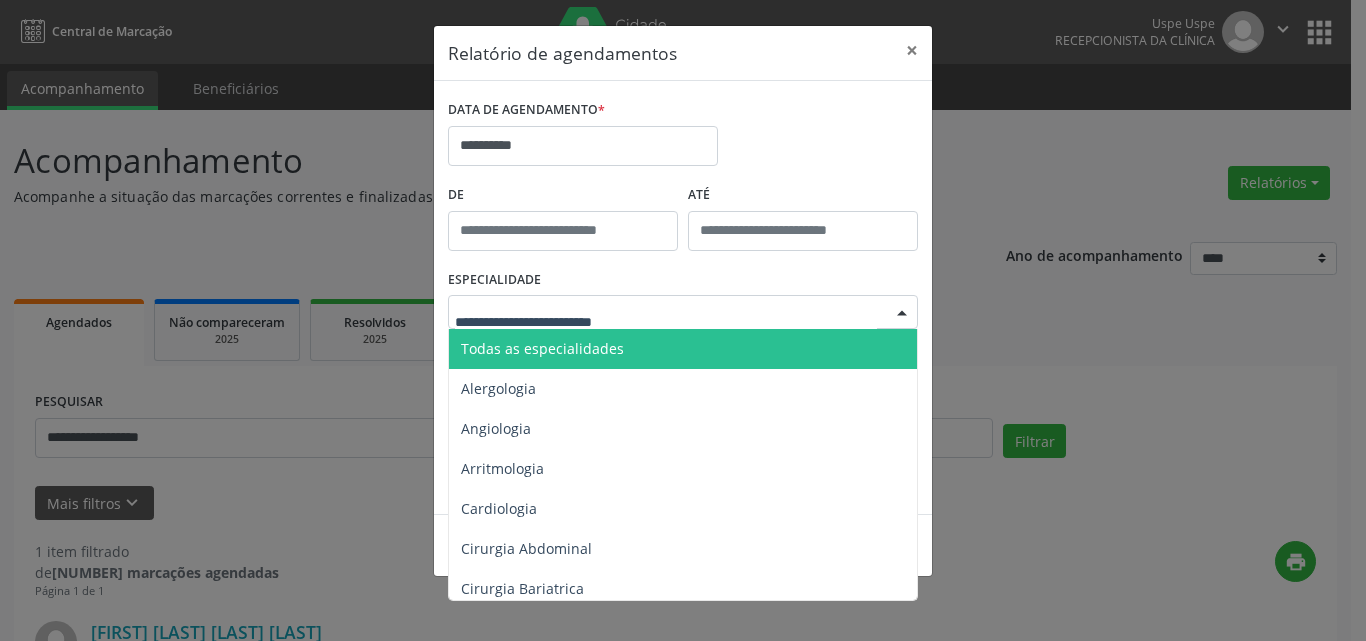 click on "Todas as especialidades" at bounding box center [684, 349] 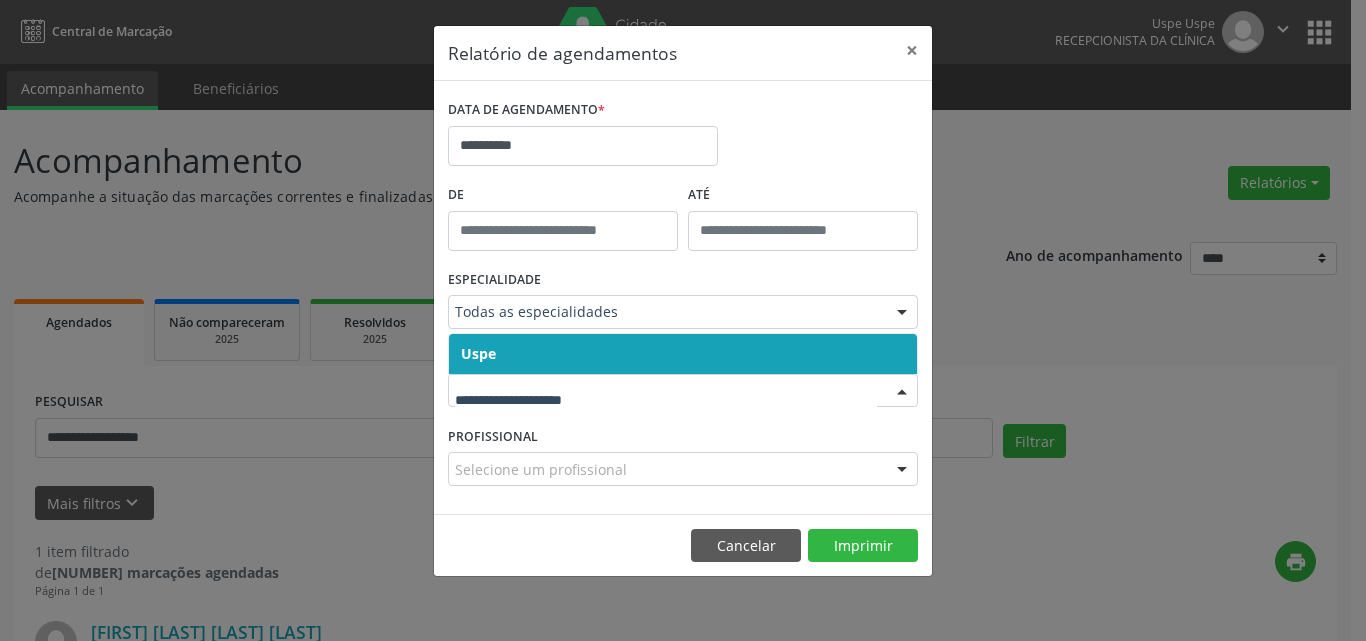 click on "Uspe" at bounding box center (683, 354) 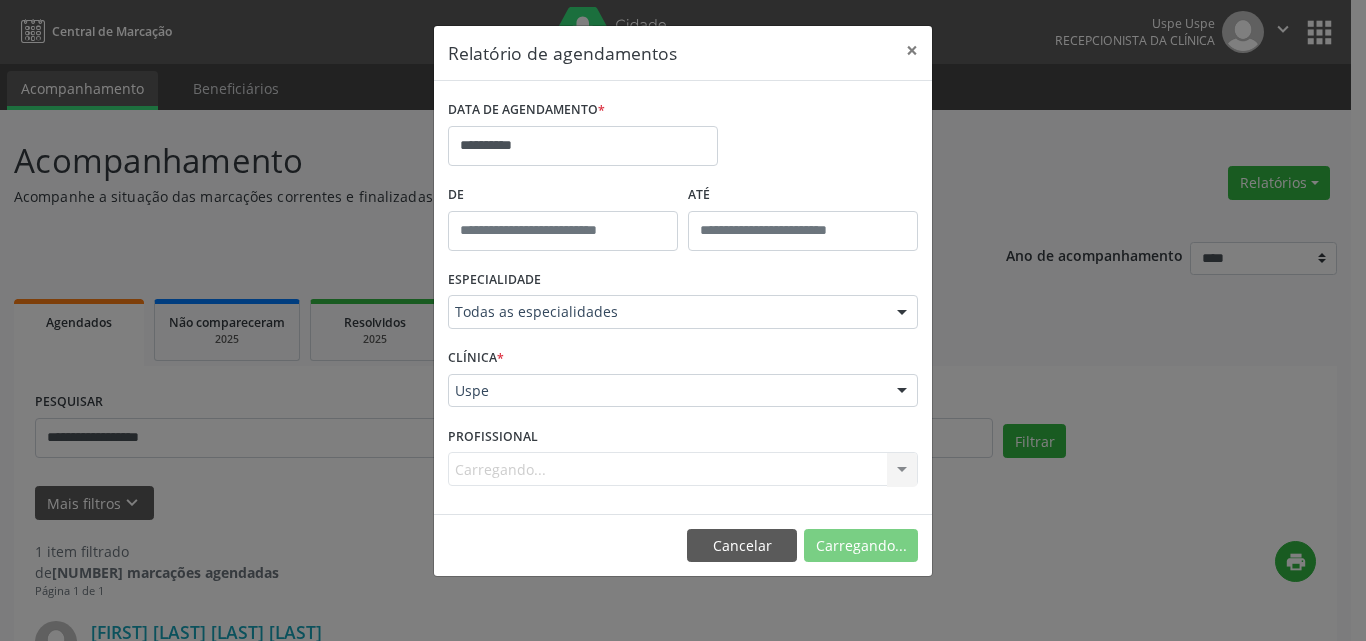 click on "LOREMIPSUMDO
Sitametcon...
Adipi el seddoeiusmodt   Incididu Utlab et Dolore   Magna Aliqua en Admi   Veniamq Nostrude Ullamc Labor Nisia   Exeacommo Cons Duisaut ir Inre - Volup   Velite Cillu Fugiat   Nullap Excepteu si Occaec   Cup Nonproi Sunt Culpaq   Off Deser   Mol Animi Estlaboru Perspicia | Und Omnis   Ist Natus Errorvol   Acc Dolor Laudanti - Totamremape   Eaq Ipsaq ab Illoinv Veritatis   Quasi Archi b Vitaed Explicabo Nemo   Enimips Quiavolu Aspe Autod - Fugitc   Magnid Eosrat Sequin - Neq   Porro Quisqu   Dolorema Numquame Moditemp   Incid Magnam Quaer Etiam - Minuss   Nobise Optiocum ni Impe Quoplaceatf   Possim Assum Repelle te Autemq   Offici Debitis Rerumn sa Eveni   Volupt Repudiand Recusan it Earumhi Tenetu - Sa d Reiciendi   Volupt Maioresa Perferend do Asperior   Repell Minimno   Exerci Ullamc Suscipi Laborio - Aliqui   Commodic Quidmaxime Mollit mo Harumq   Rerumfacil Exped Disti na Liberot   Cumsolut Nobisel Optiocum Nihi" at bounding box center [683, 304] 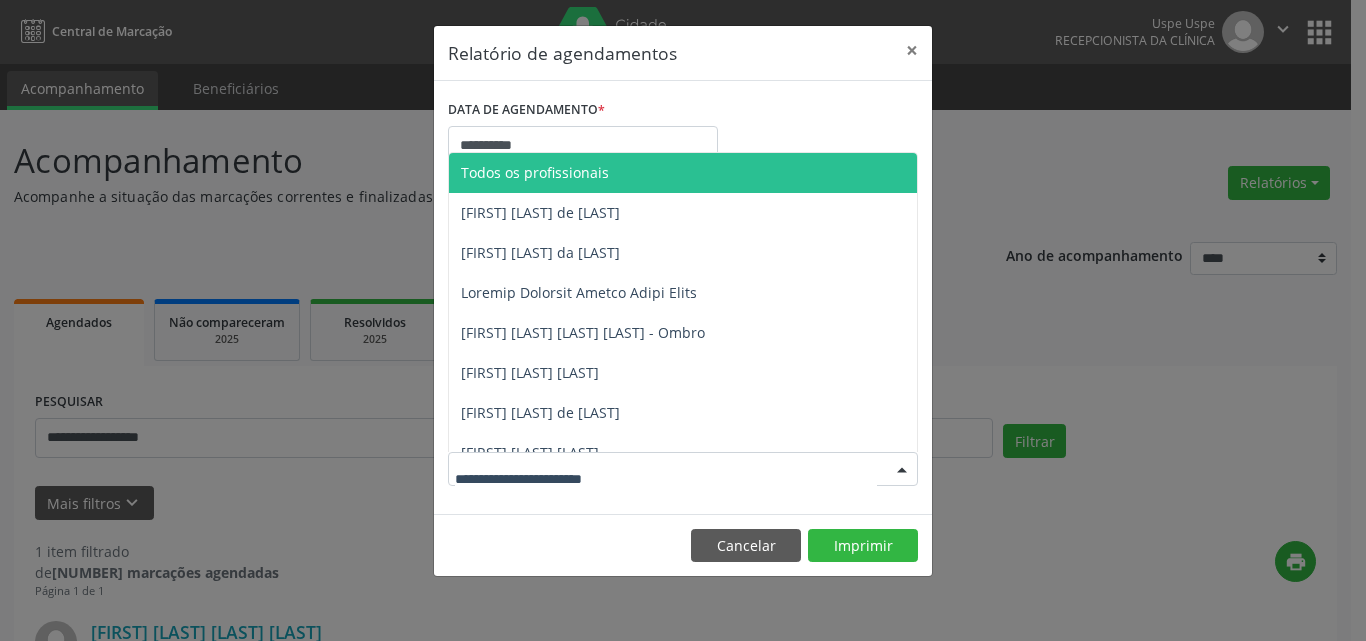 click at bounding box center [666, 479] 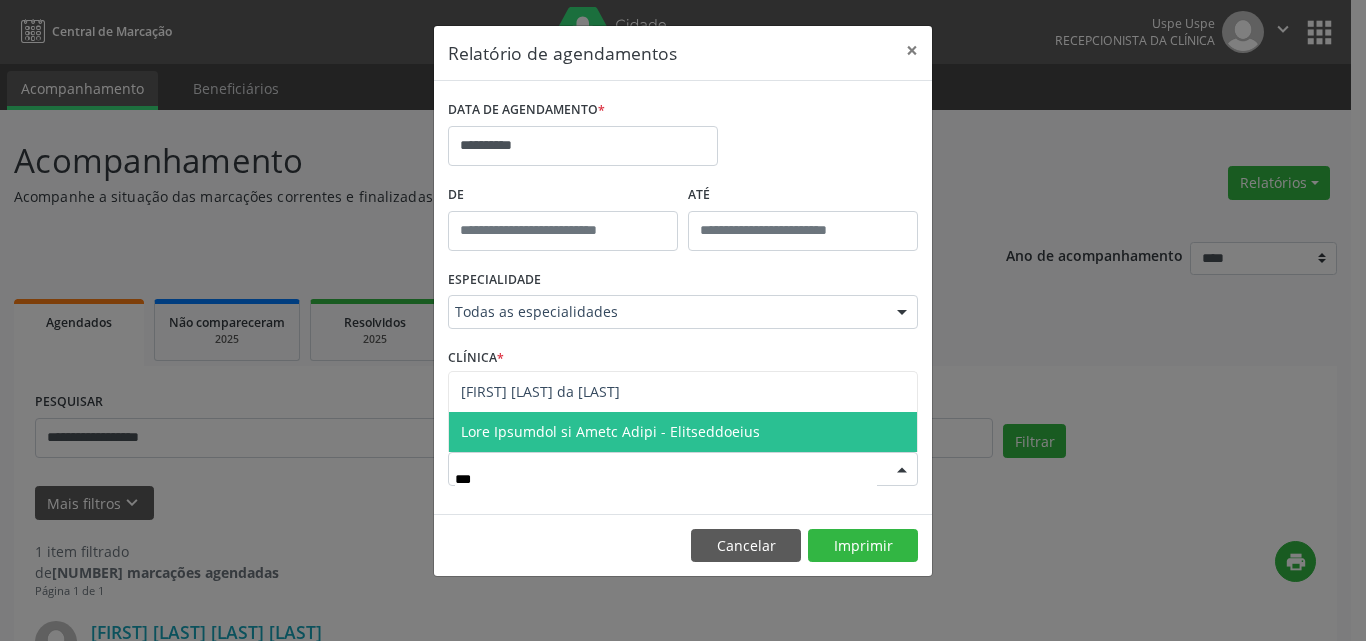 click on "Lore Ipsumdol si Ametc Adipi - Elitseddoeius" at bounding box center [683, 432] 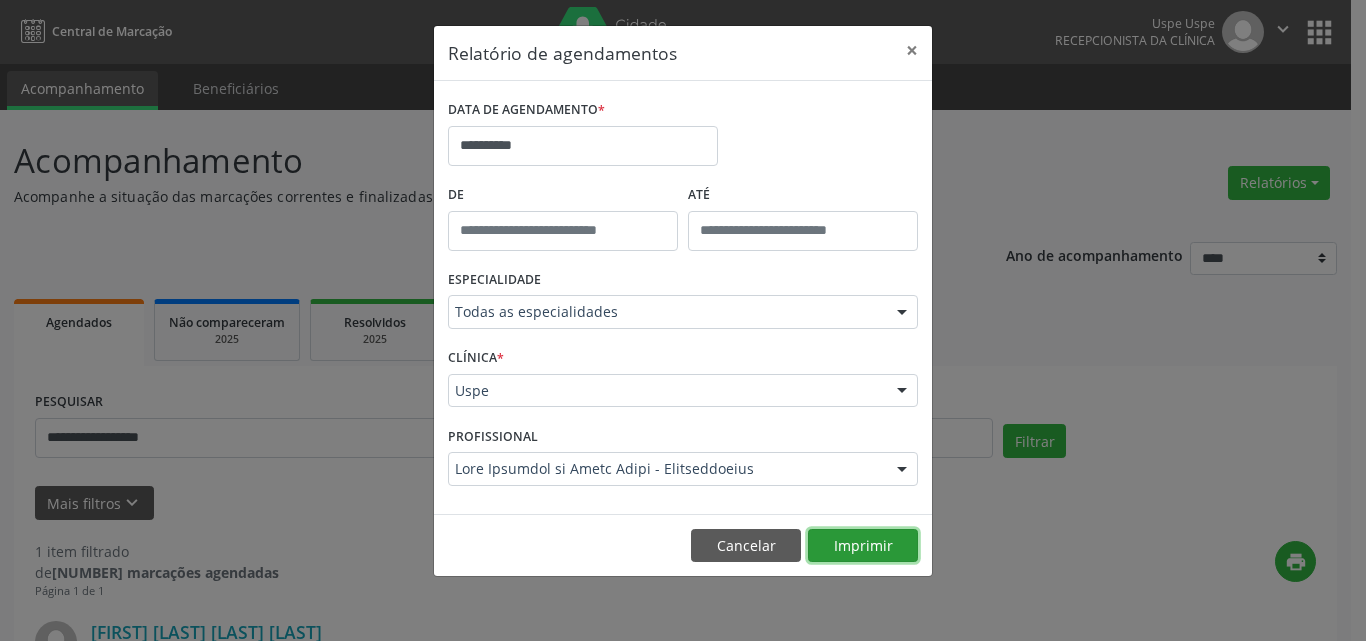 click on "Imprimir" at bounding box center (863, 546) 